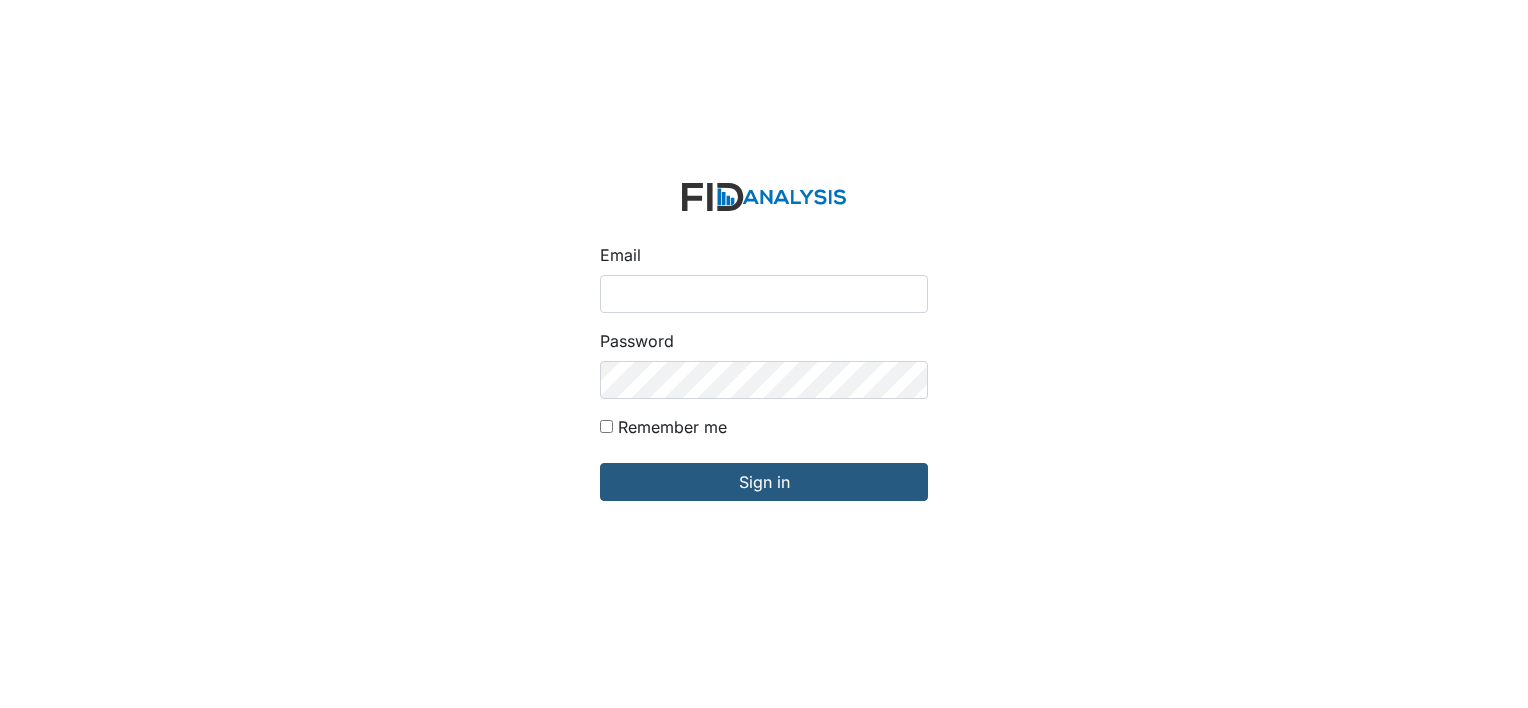 scroll, scrollTop: 0, scrollLeft: 0, axis: both 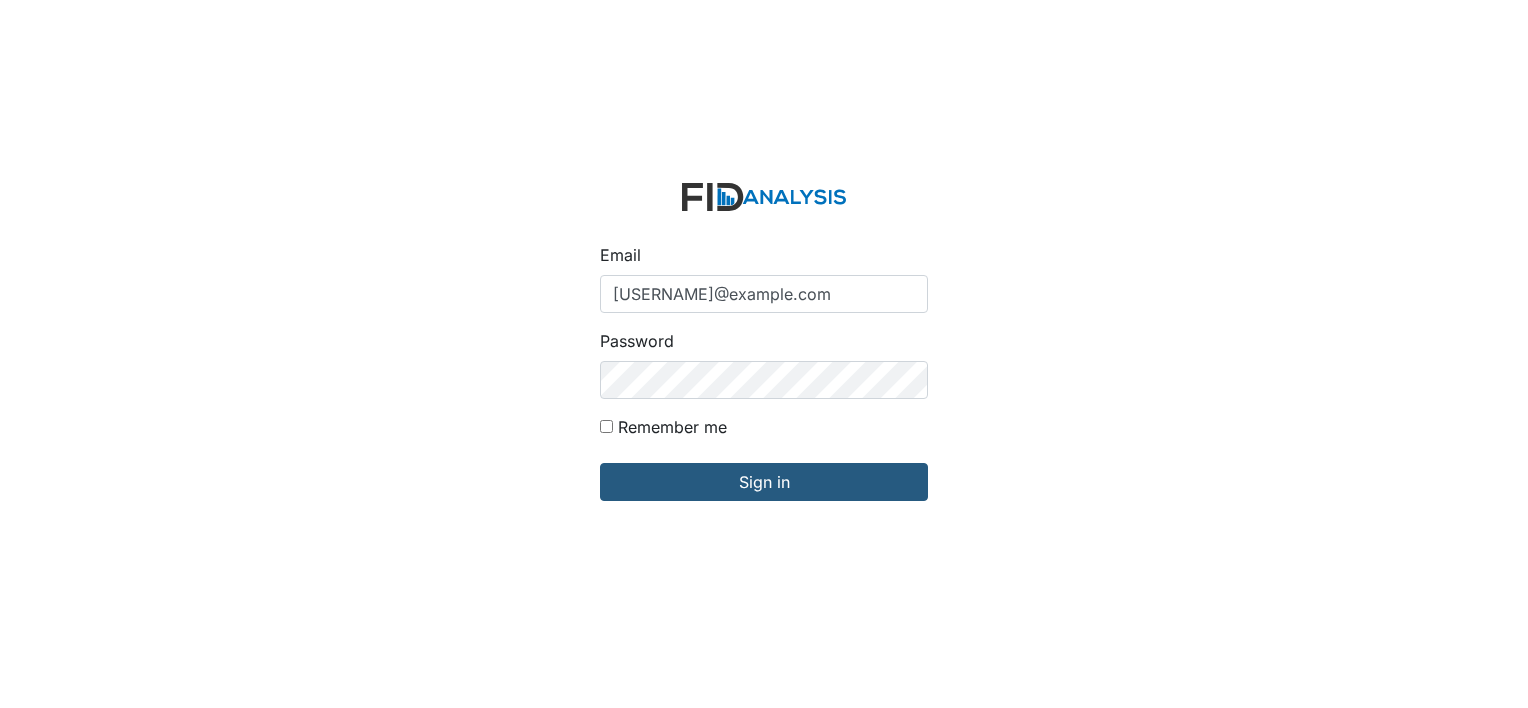 click on "Sign in" at bounding box center [764, 482] 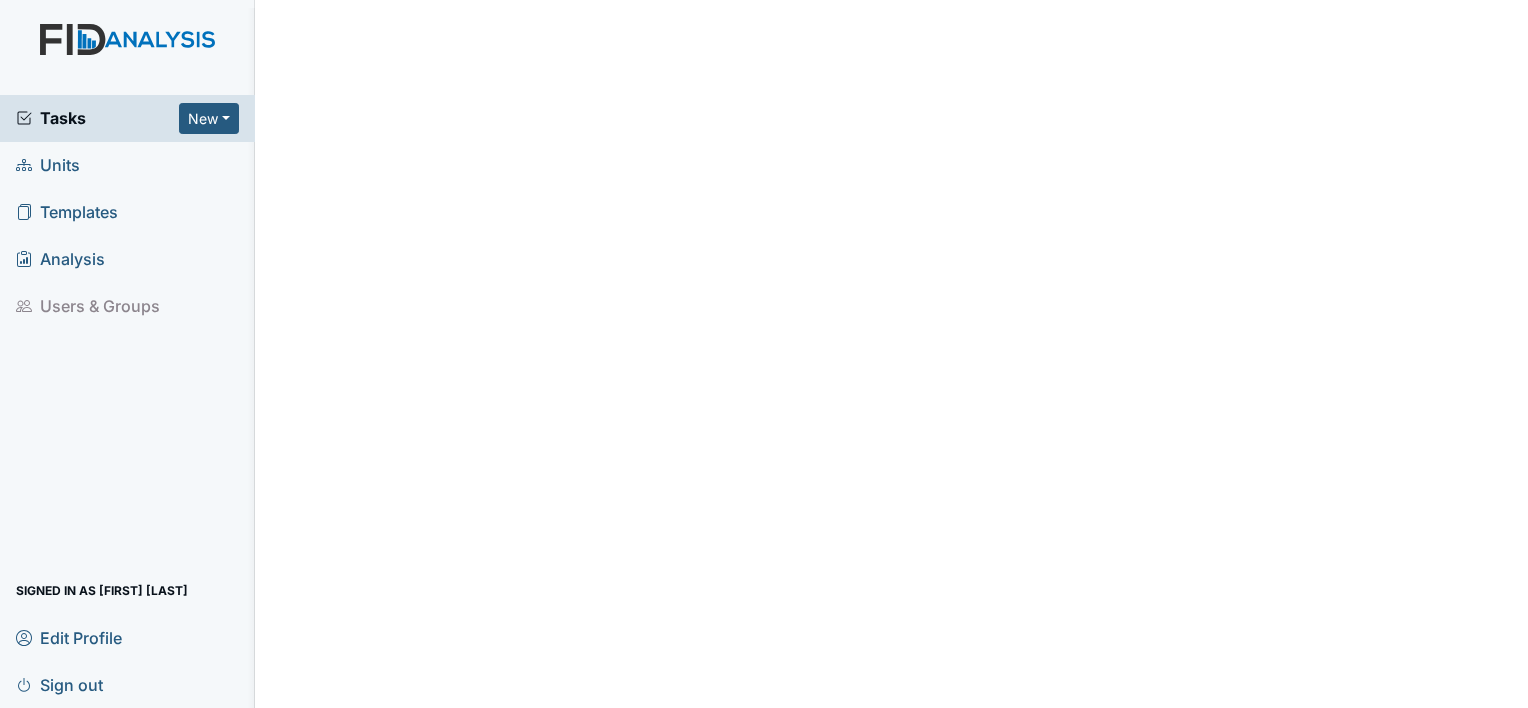 scroll, scrollTop: 0, scrollLeft: 0, axis: both 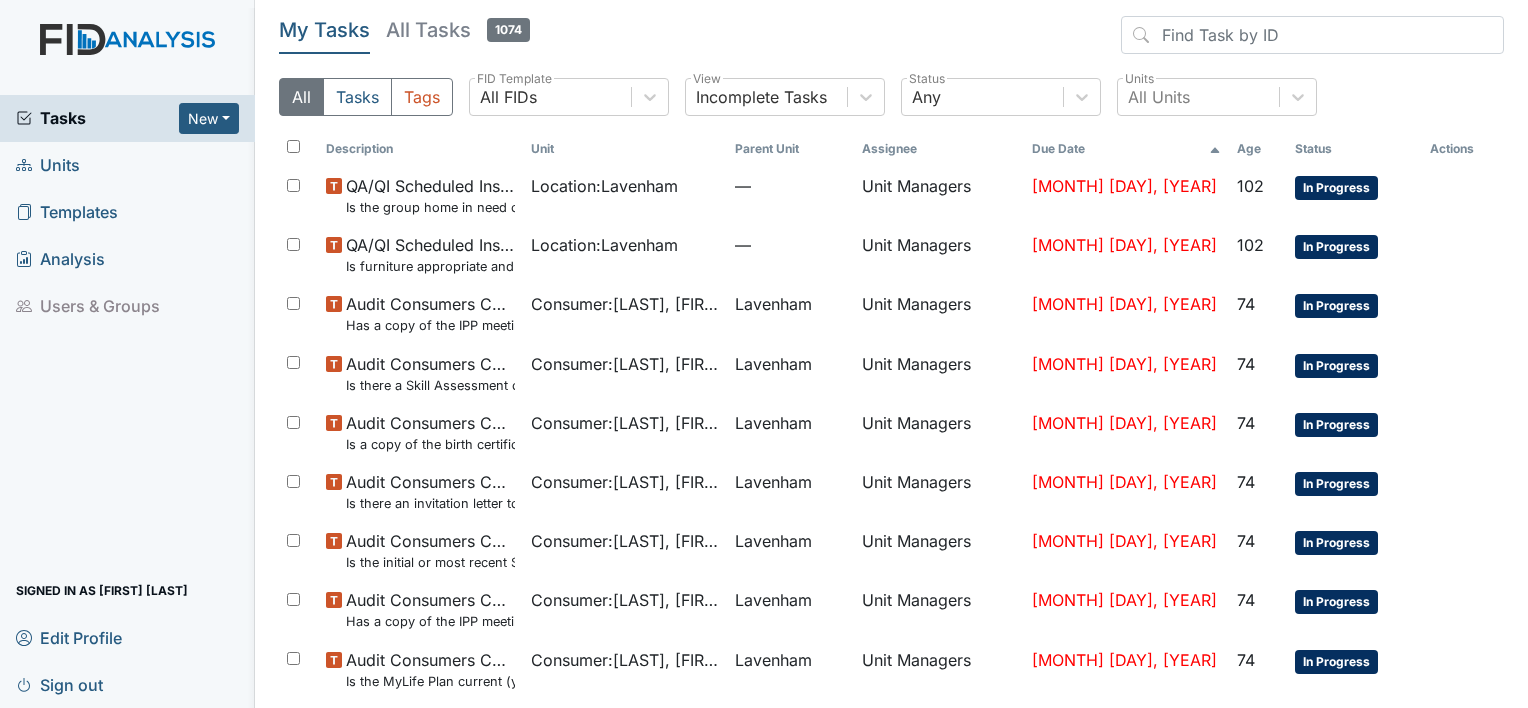 click on "Units" at bounding box center [48, 165] 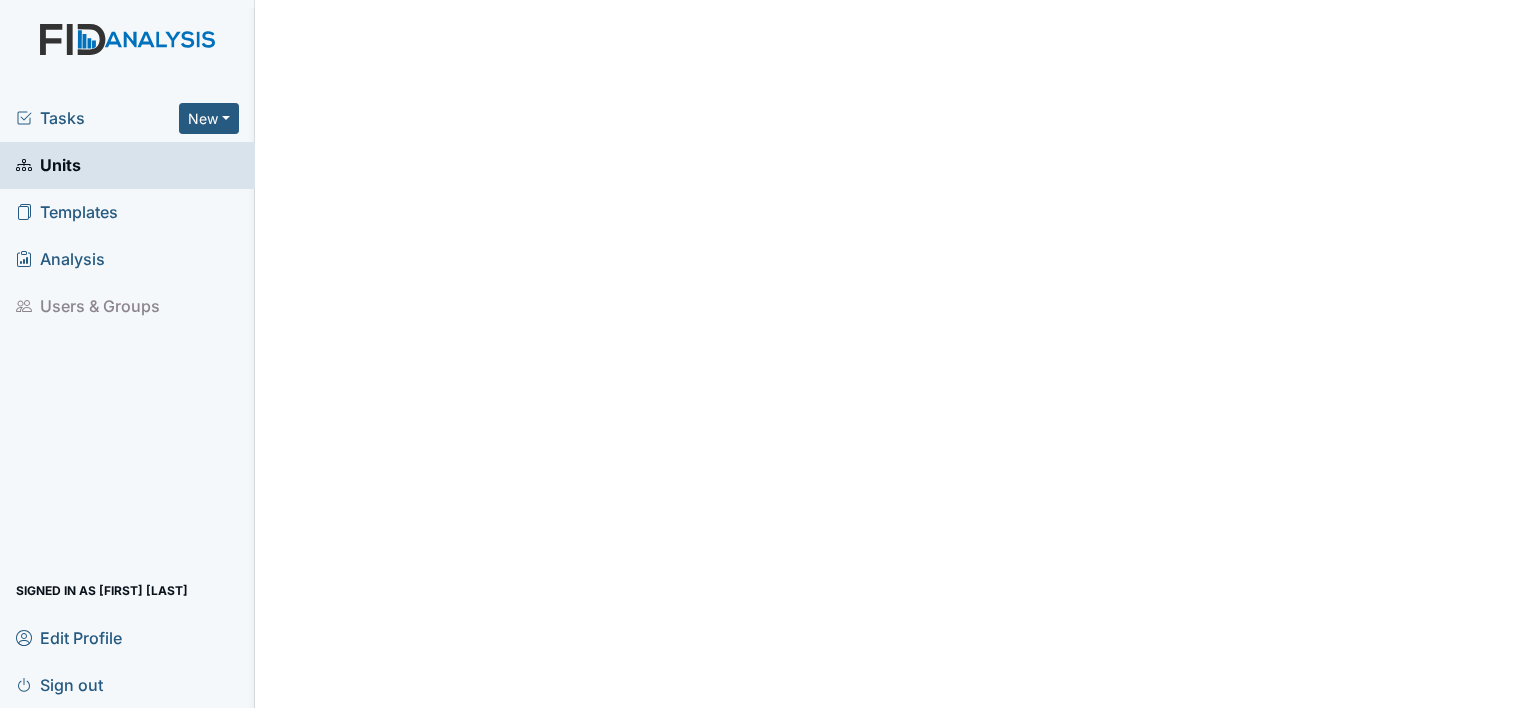scroll, scrollTop: 0, scrollLeft: 0, axis: both 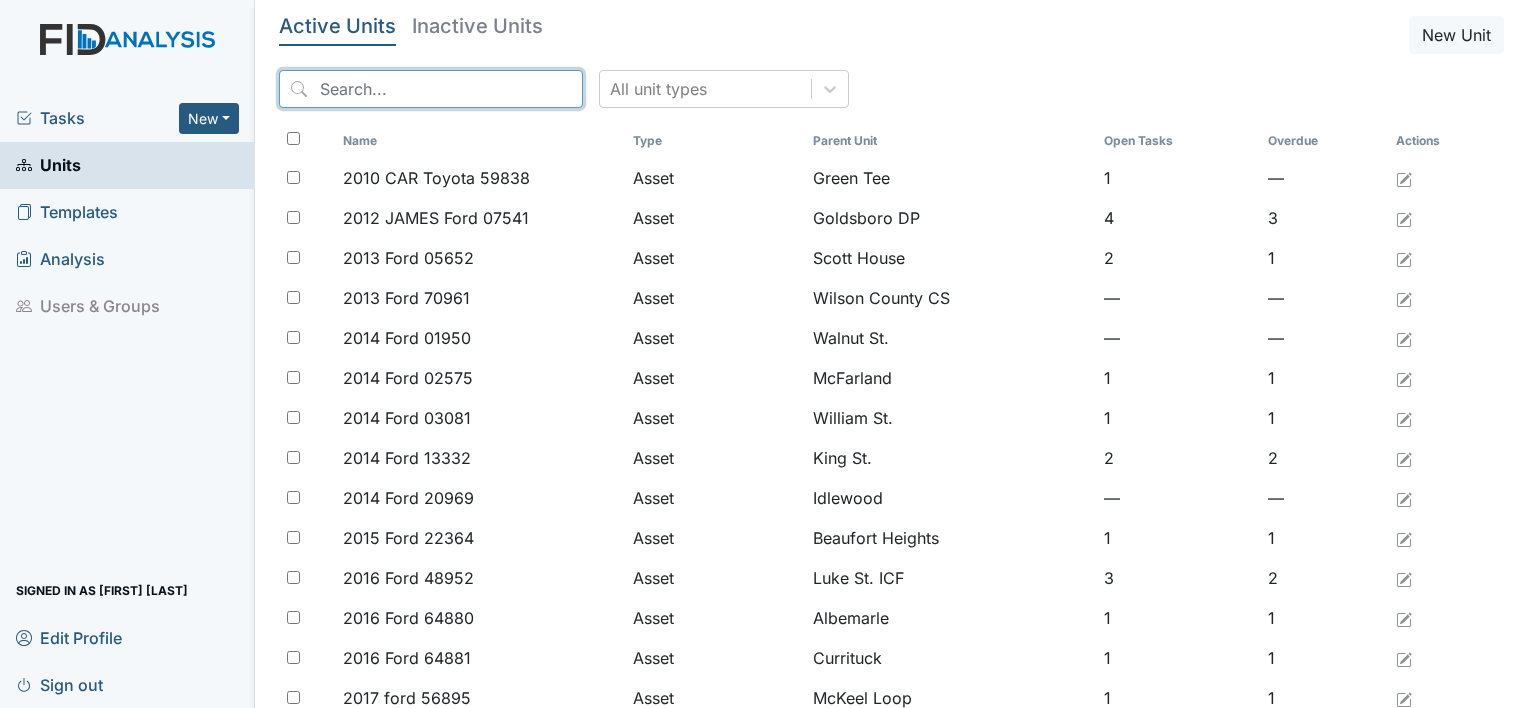 click at bounding box center (431, 89) 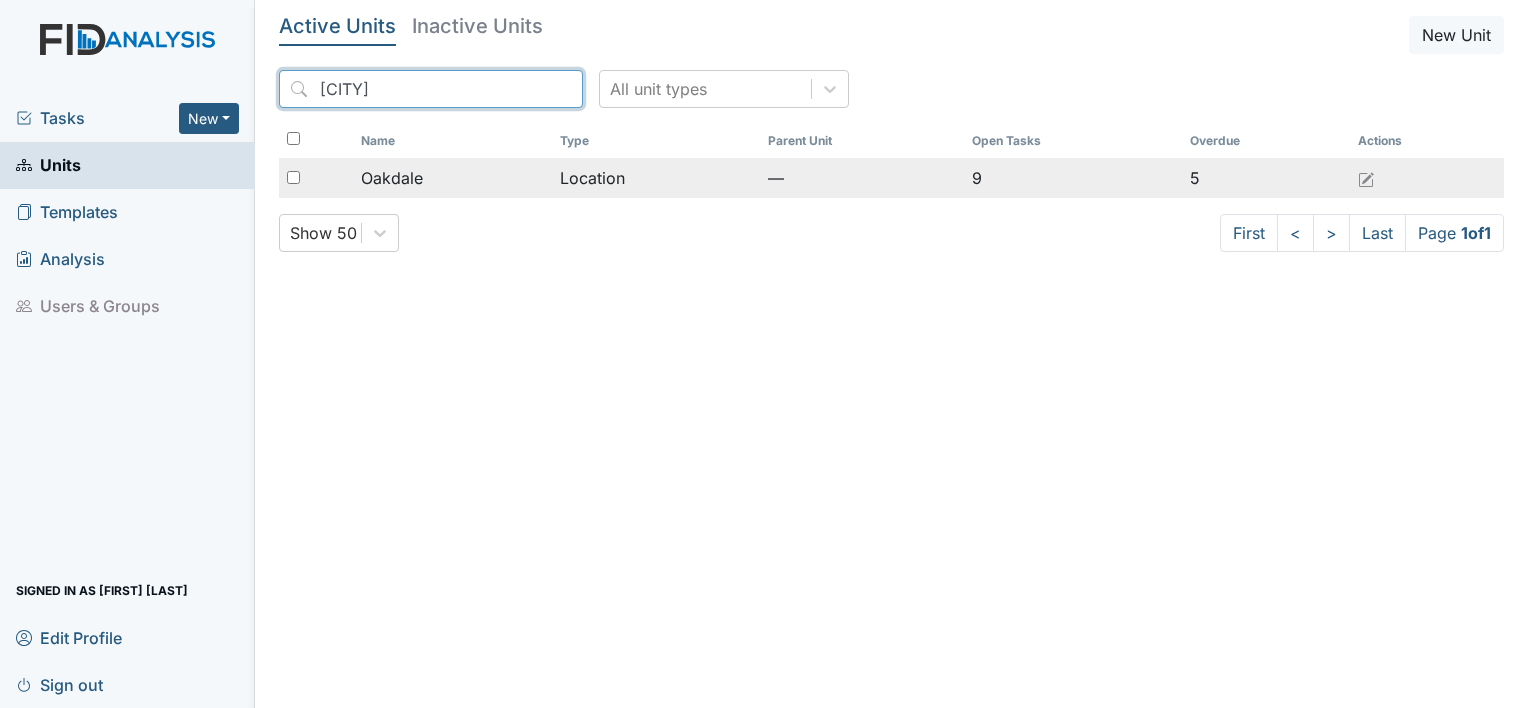 type on "oakdale" 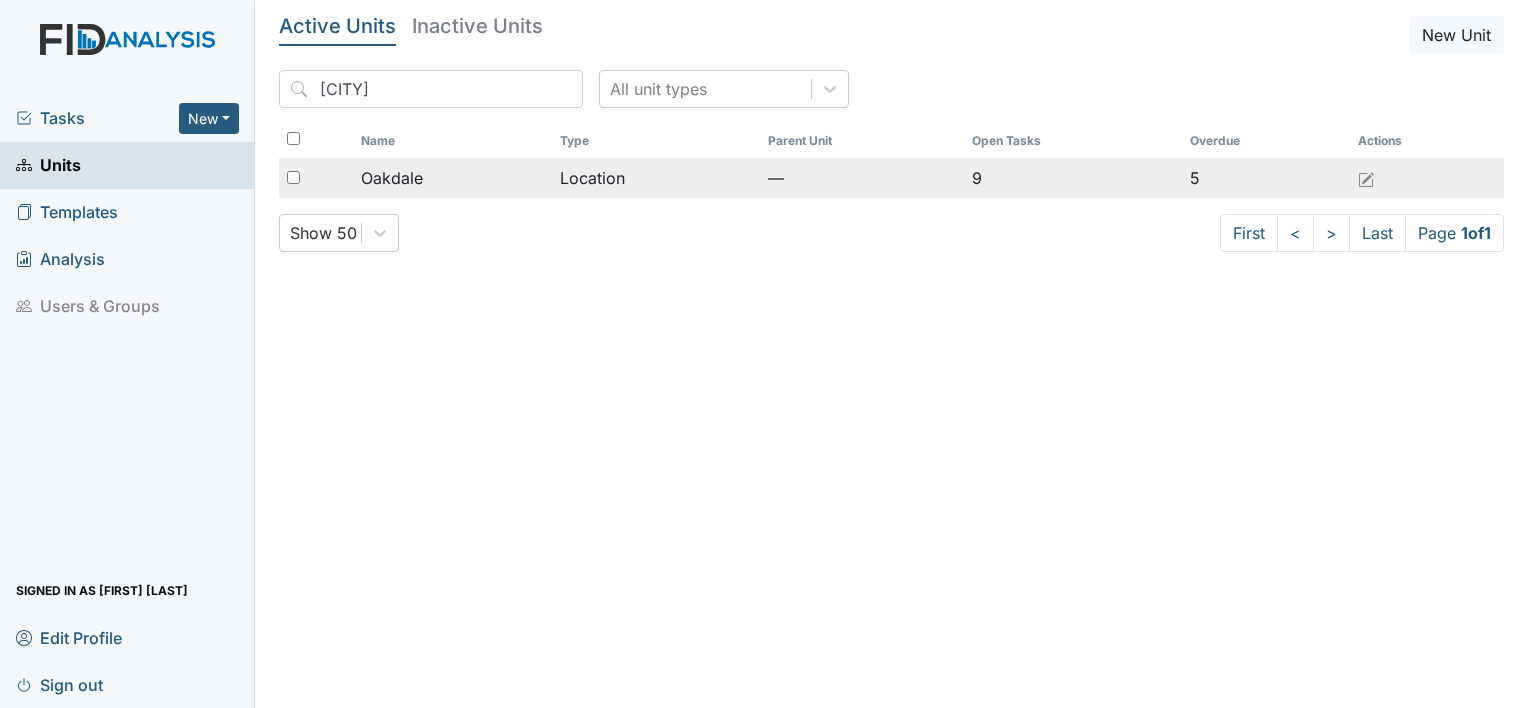 click on "Oakdale" at bounding box center (392, 178) 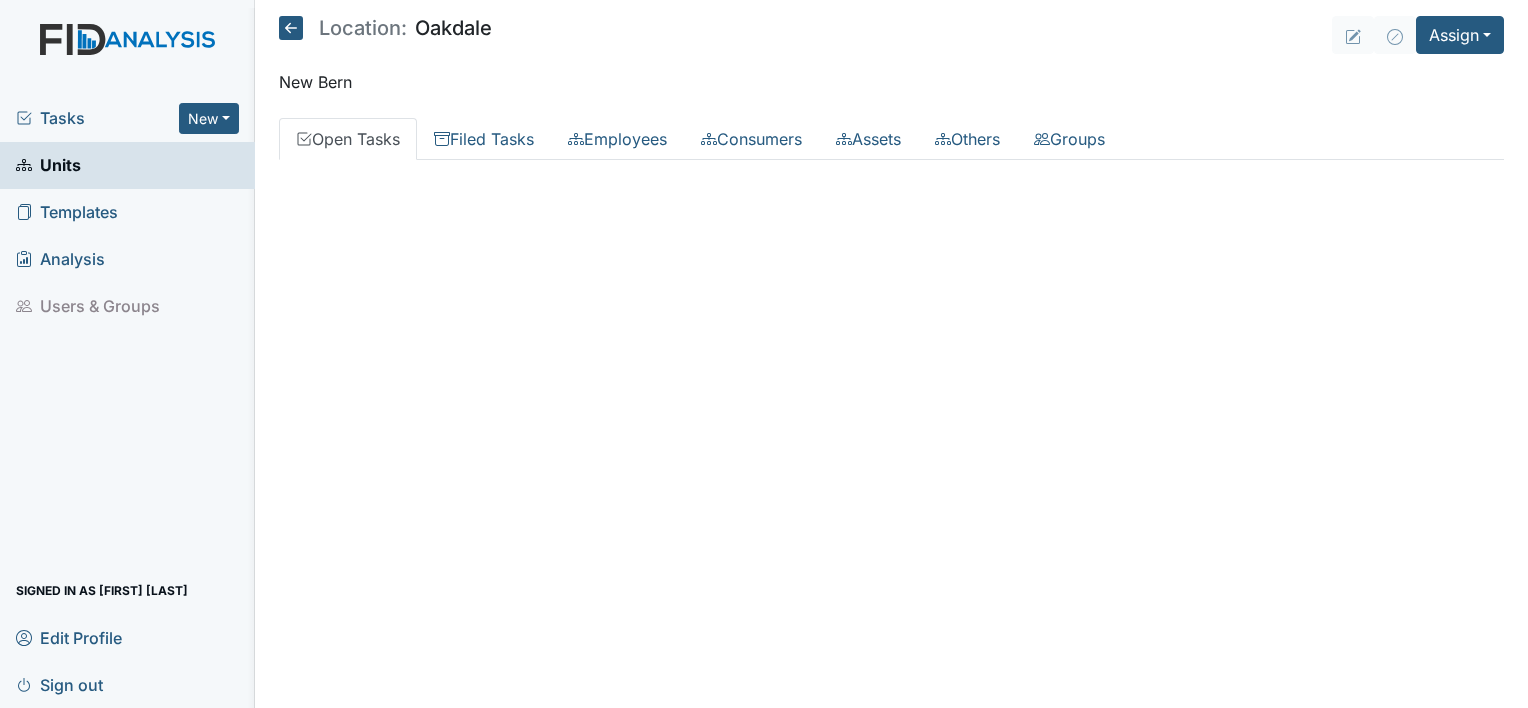 scroll, scrollTop: 0, scrollLeft: 0, axis: both 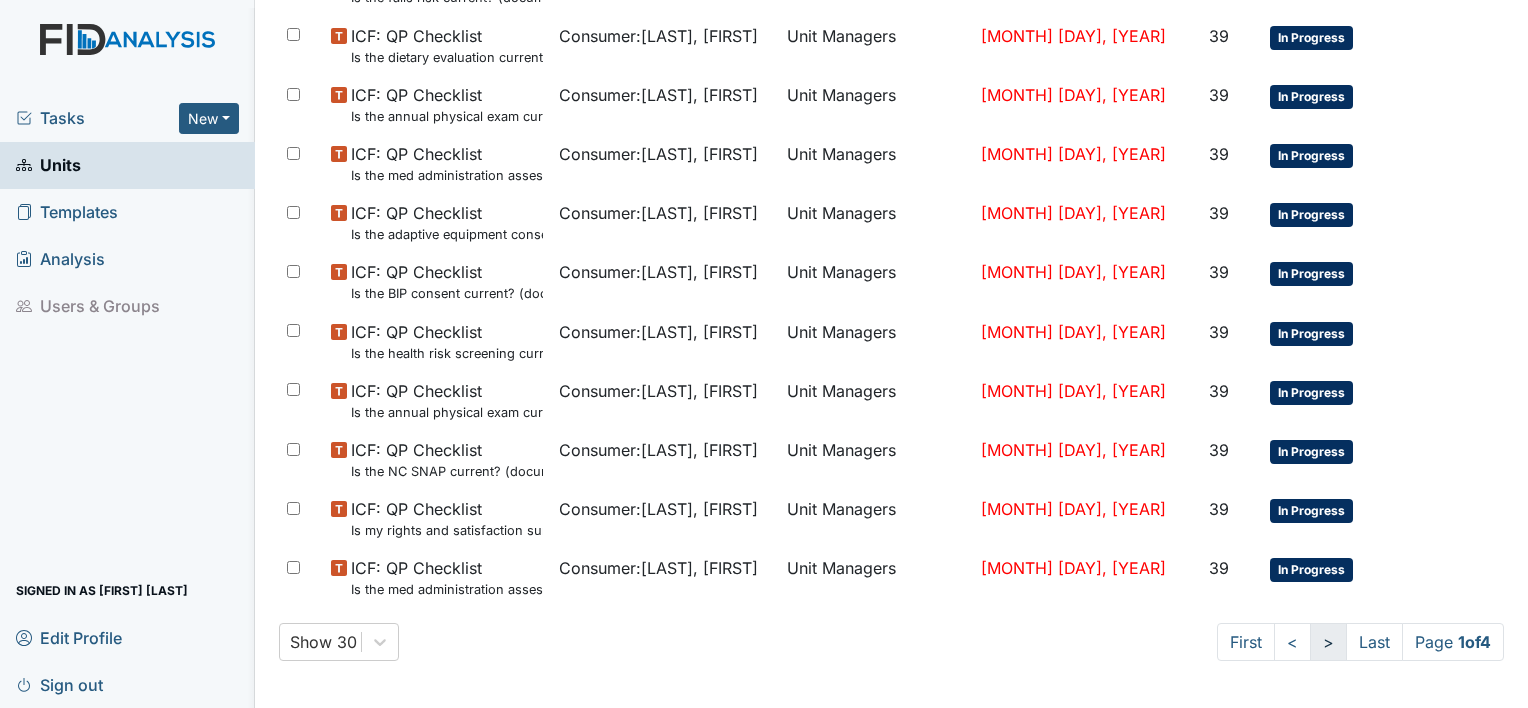click on ">" at bounding box center [1328, 642] 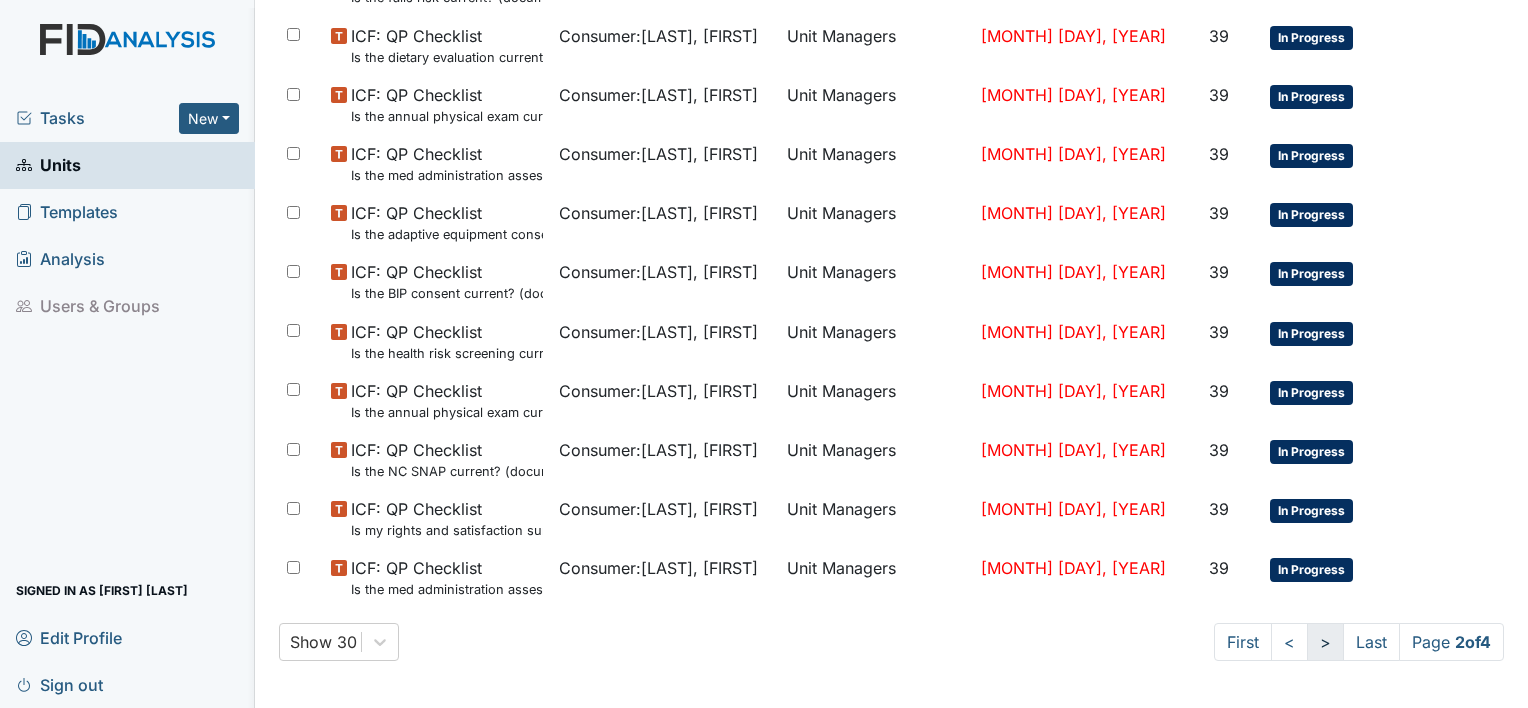 scroll, scrollTop: 1432, scrollLeft: 0, axis: vertical 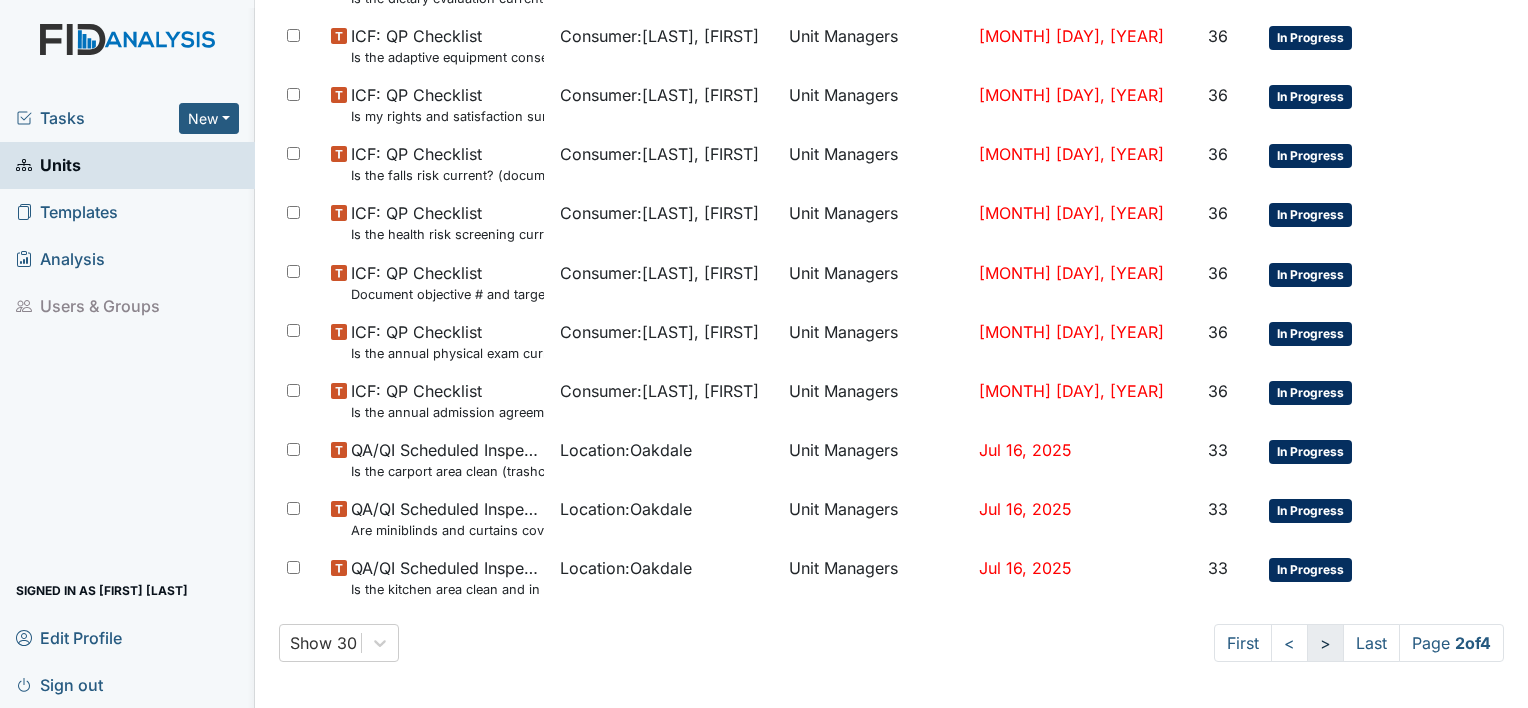 click on ">" at bounding box center [1325, 643] 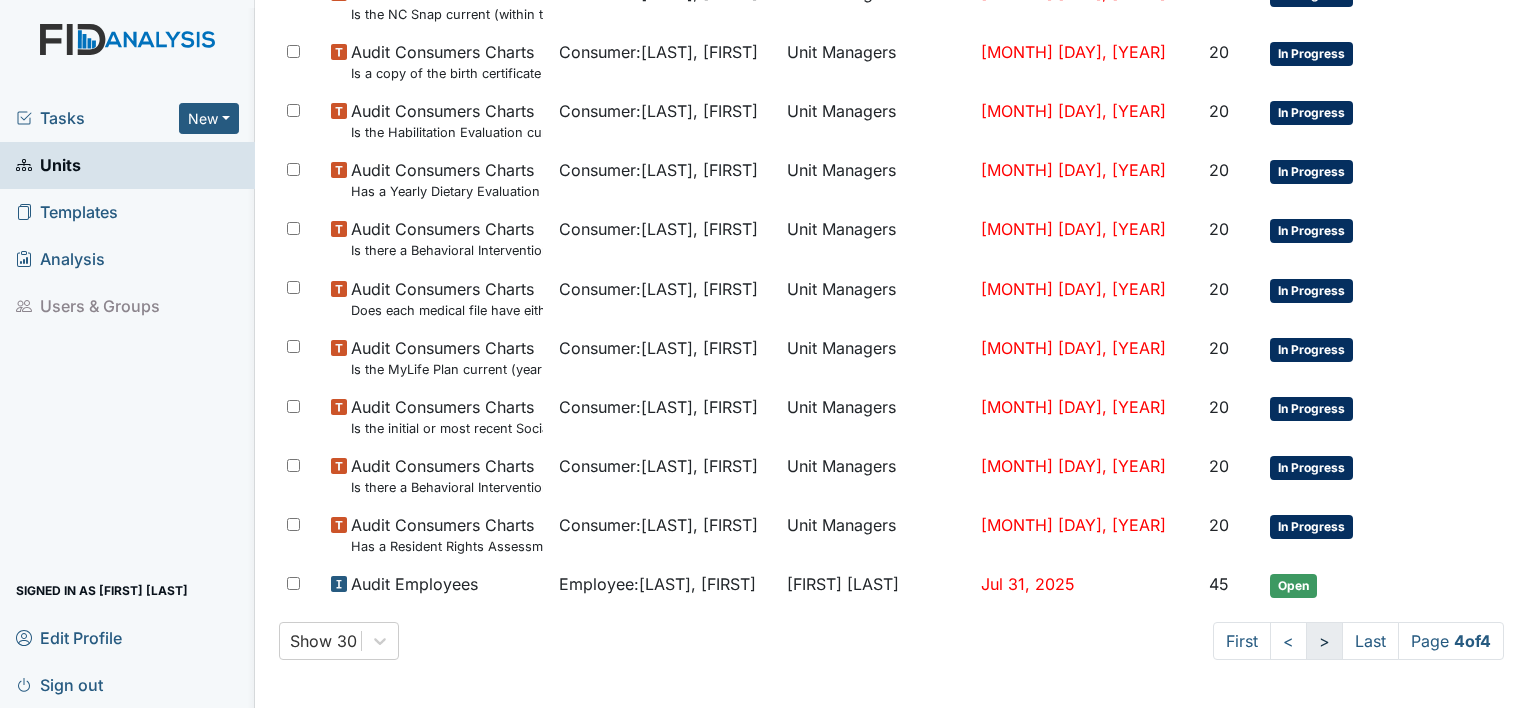 scroll, scrollTop: 264, scrollLeft: 0, axis: vertical 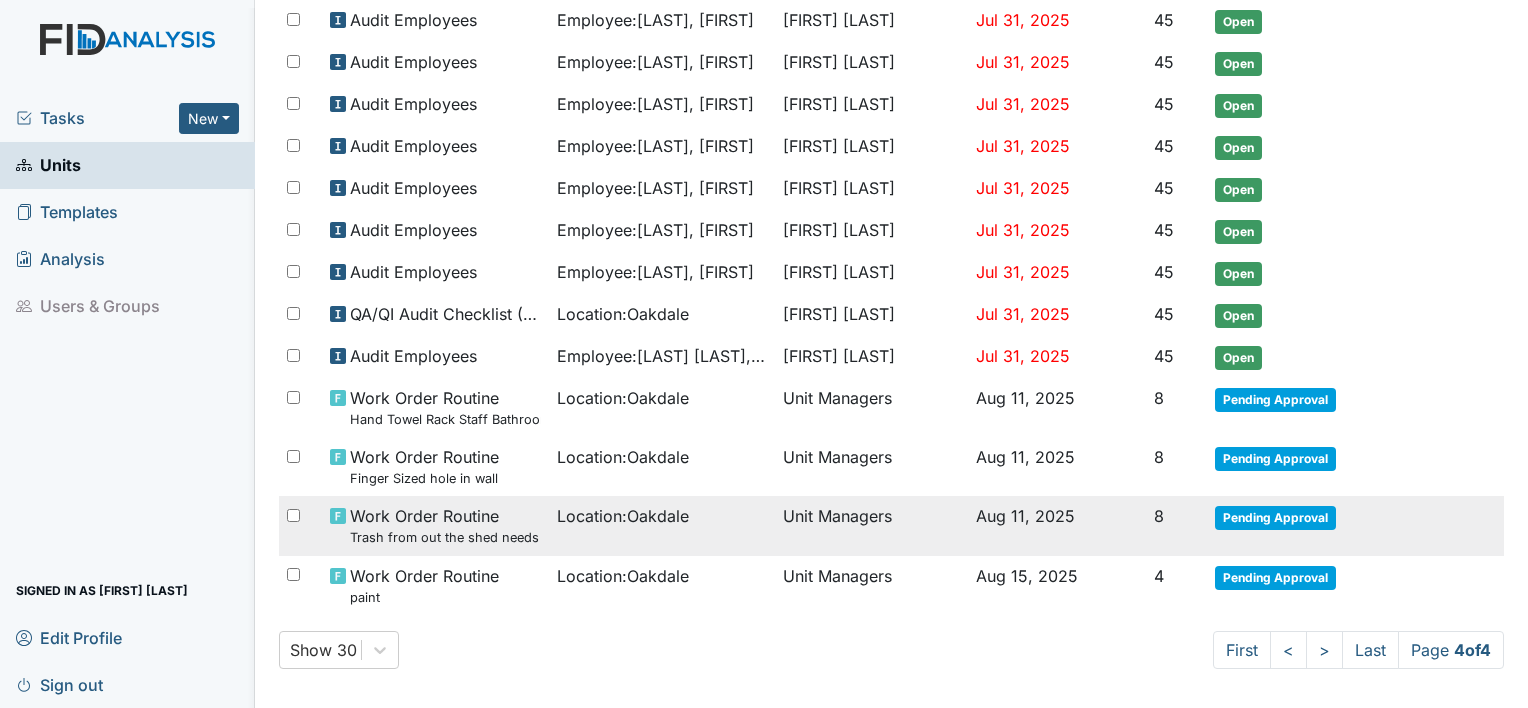 click on "Location :  Oakdale" at bounding box center (623, 516) 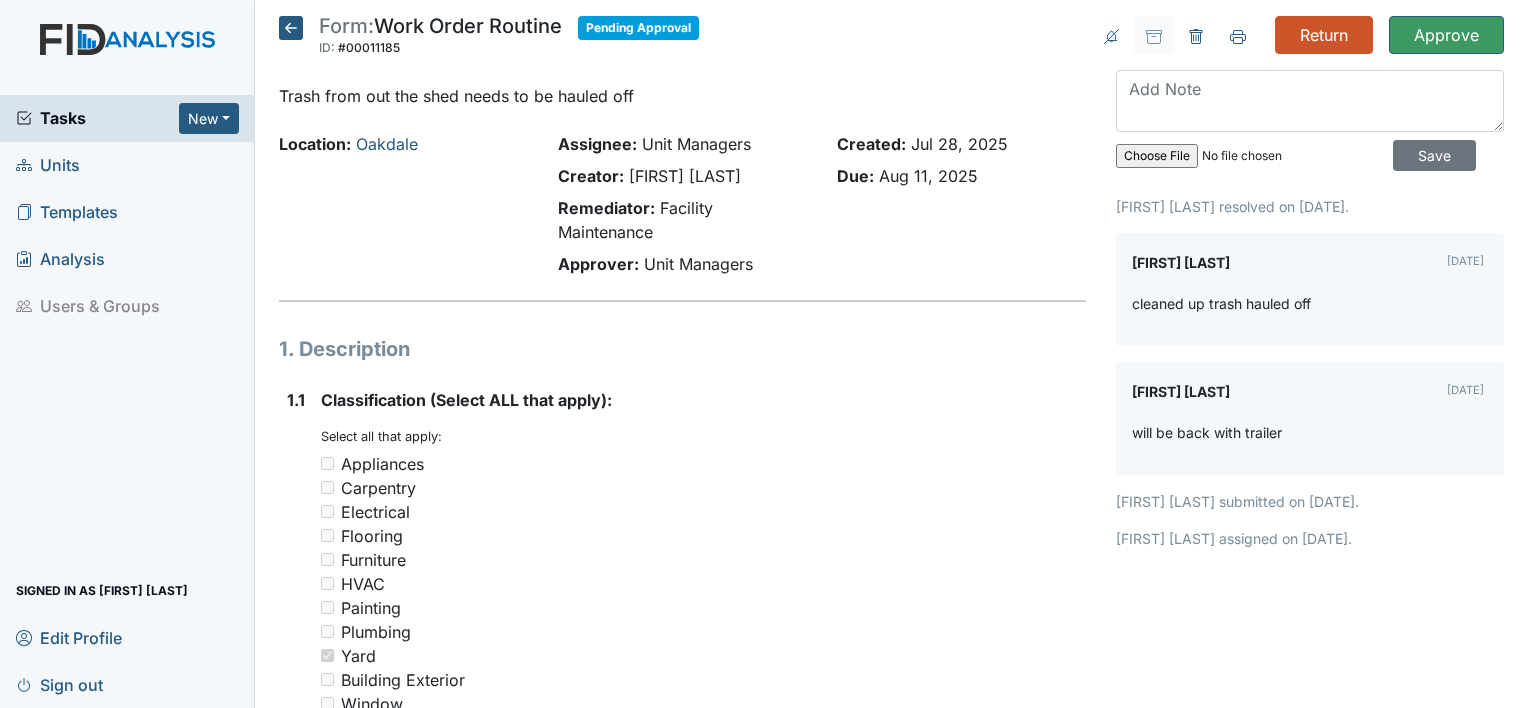 scroll, scrollTop: 0, scrollLeft: 0, axis: both 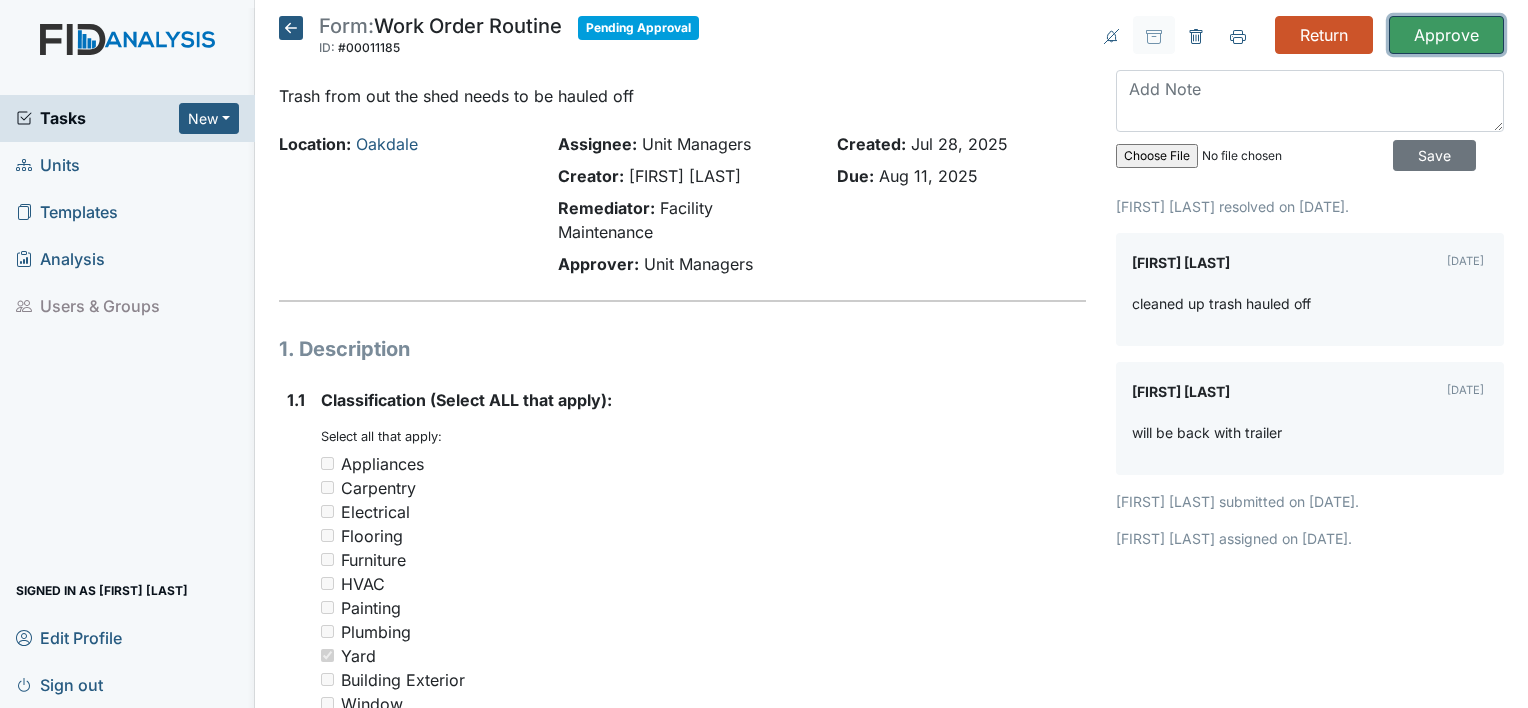 click on "Approve" at bounding box center (1446, 35) 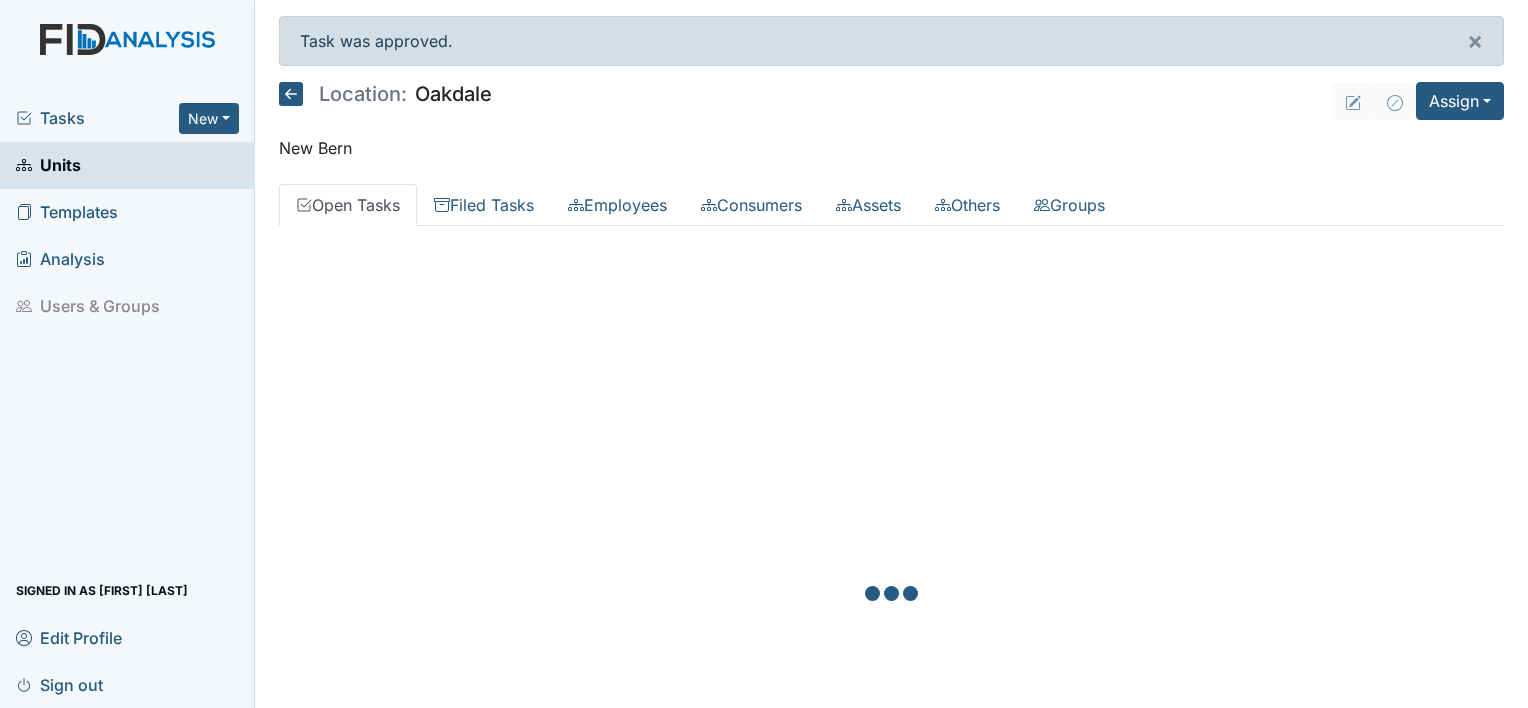 scroll, scrollTop: 0, scrollLeft: 0, axis: both 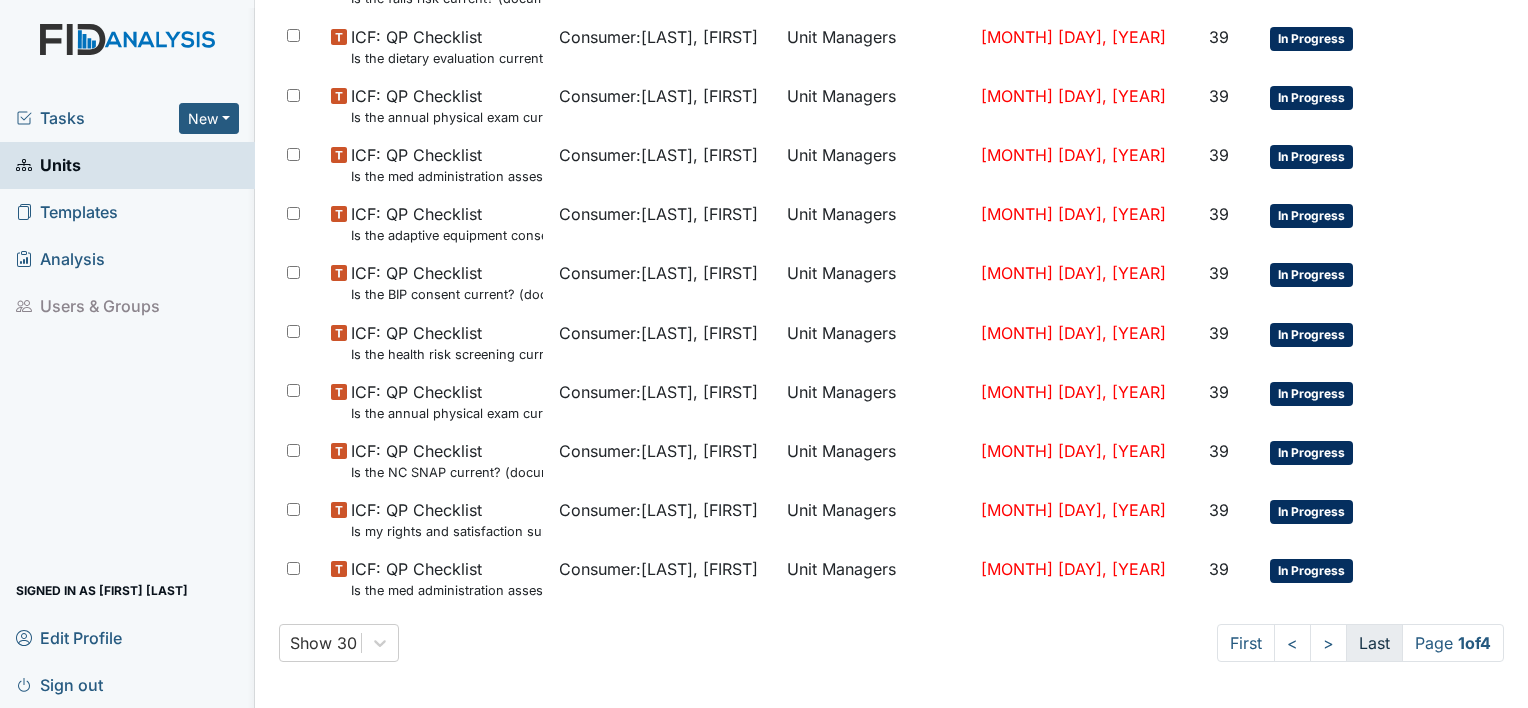 click on "Last" at bounding box center (1374, 643) 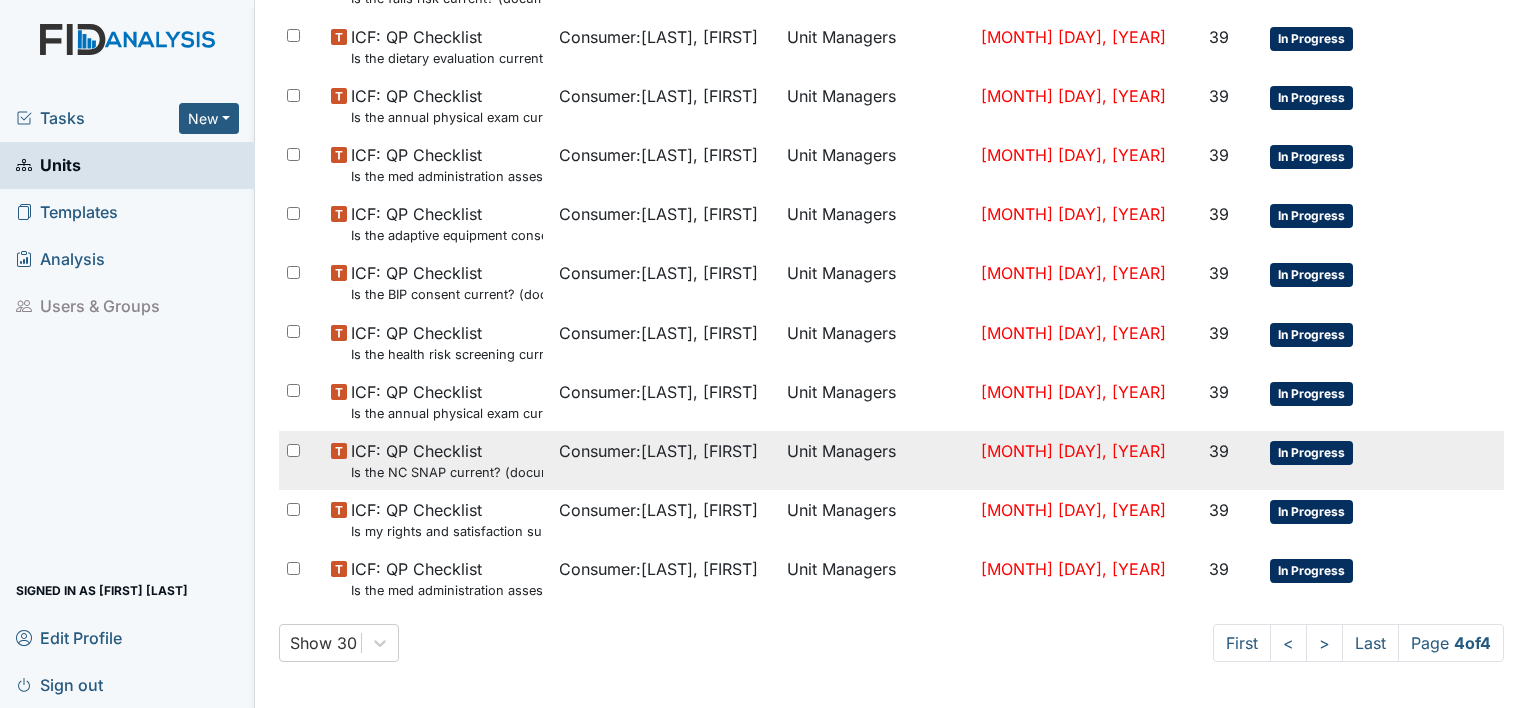 scroll, scrollTop: 271, scrollLeft: 0, axis: vertical 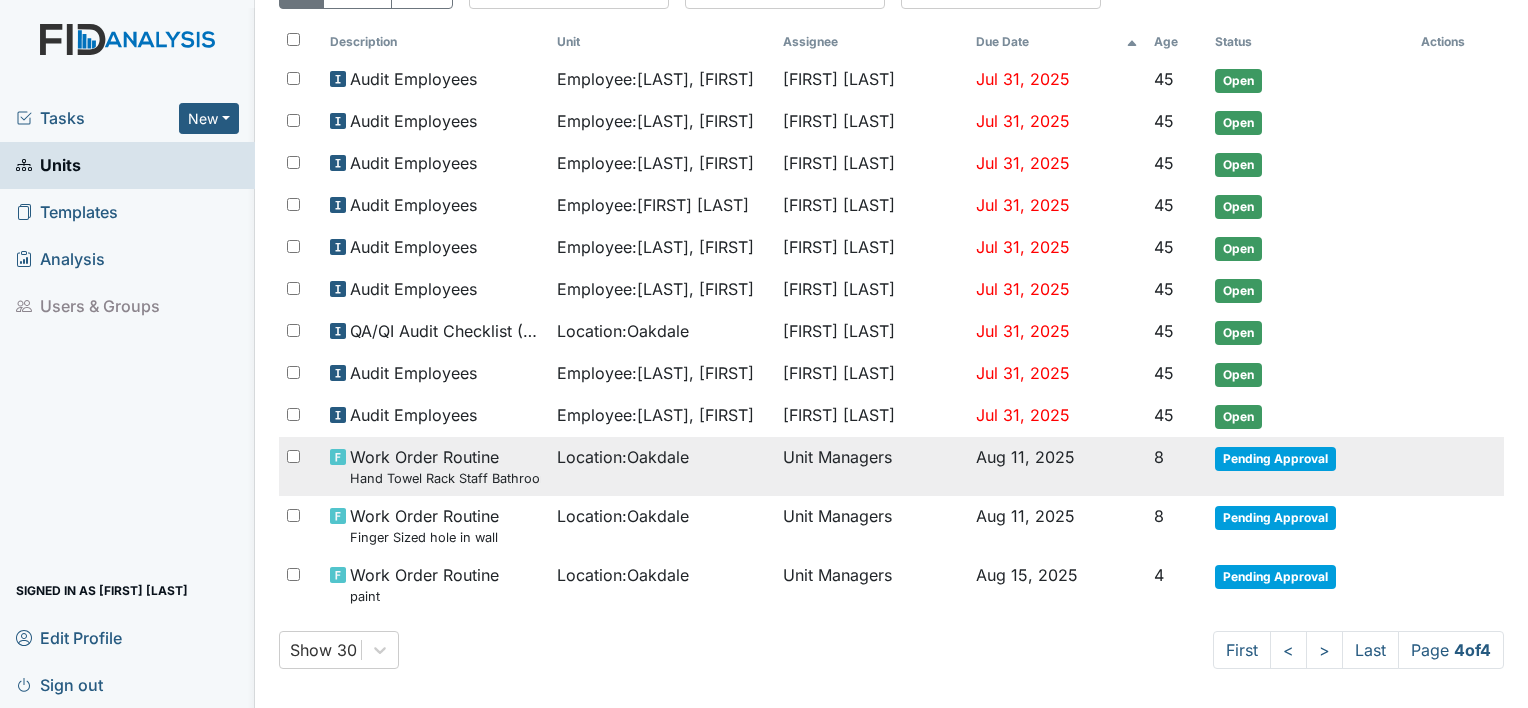 click on "Location :  Oakdale" at bounding box center [623, 457] 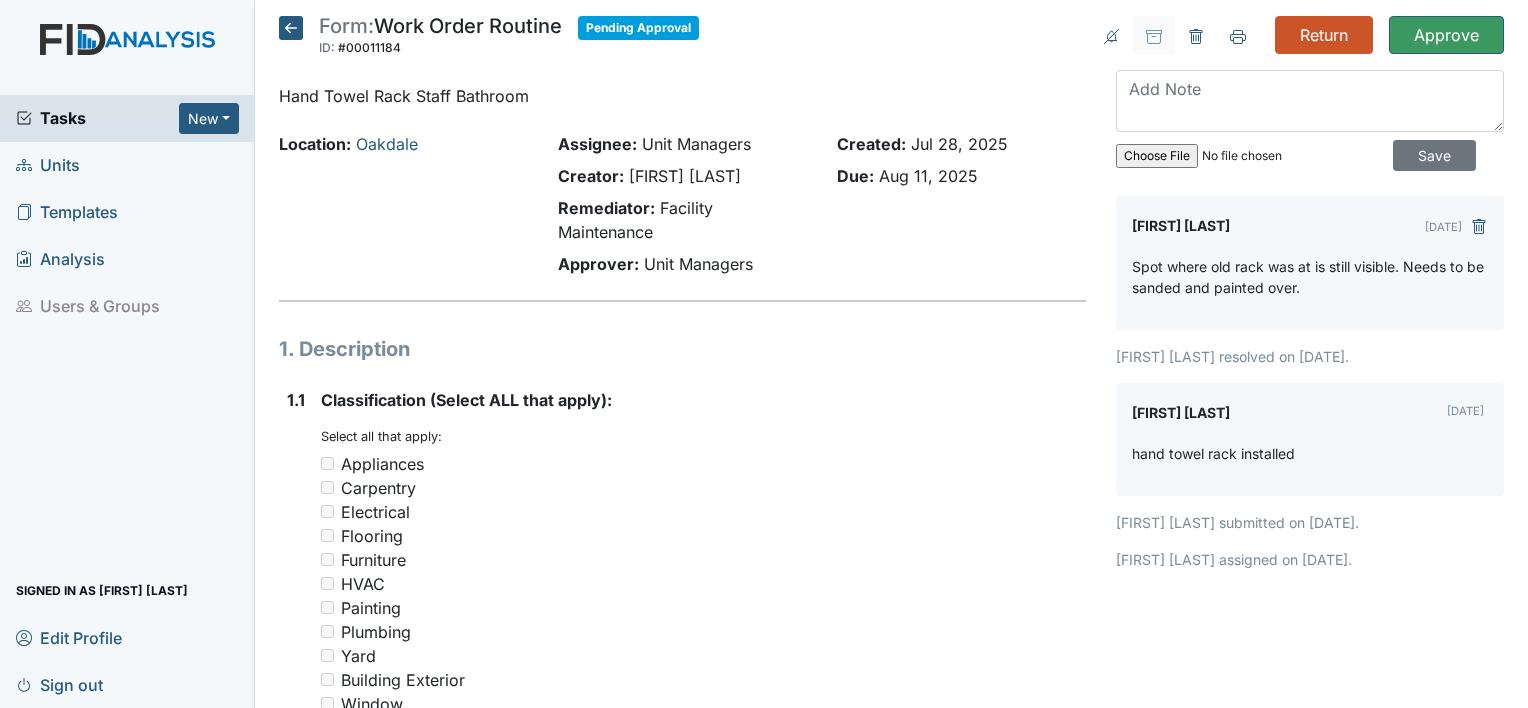 scroll, scrollTop: 0, scrollLeft: 0, axis: both 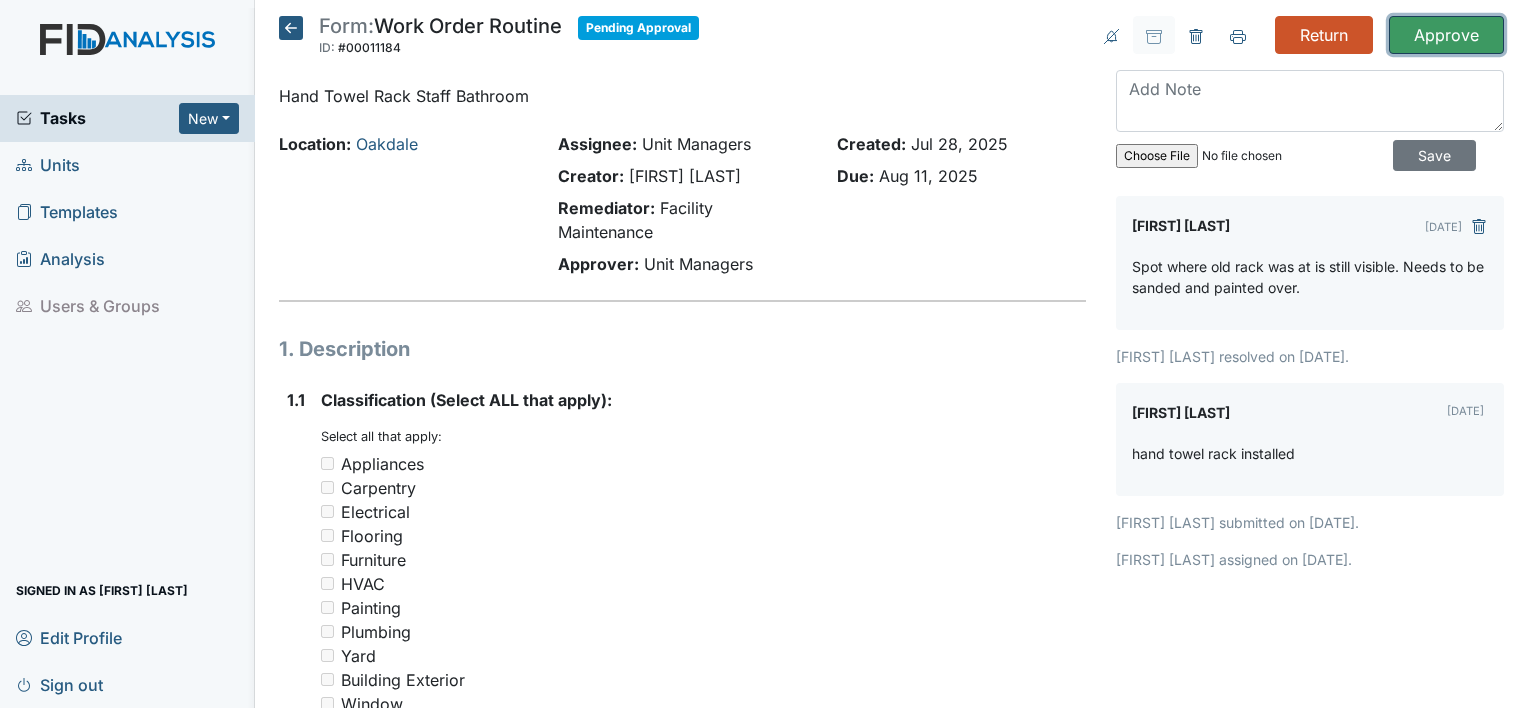 click on "Approve" at bounding box center (1446, 35) 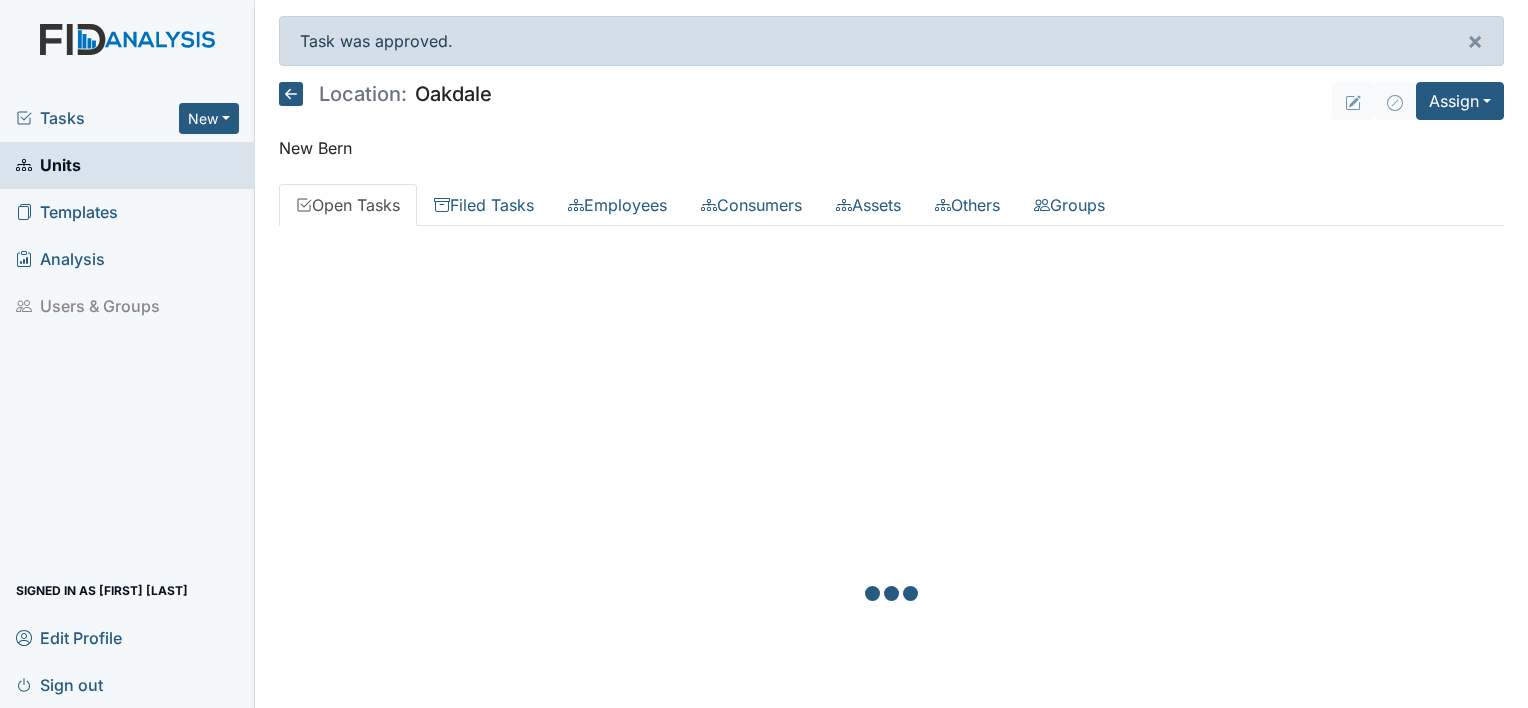 scroll, scrollTop: 0, scrollLeft: 0, axis: both 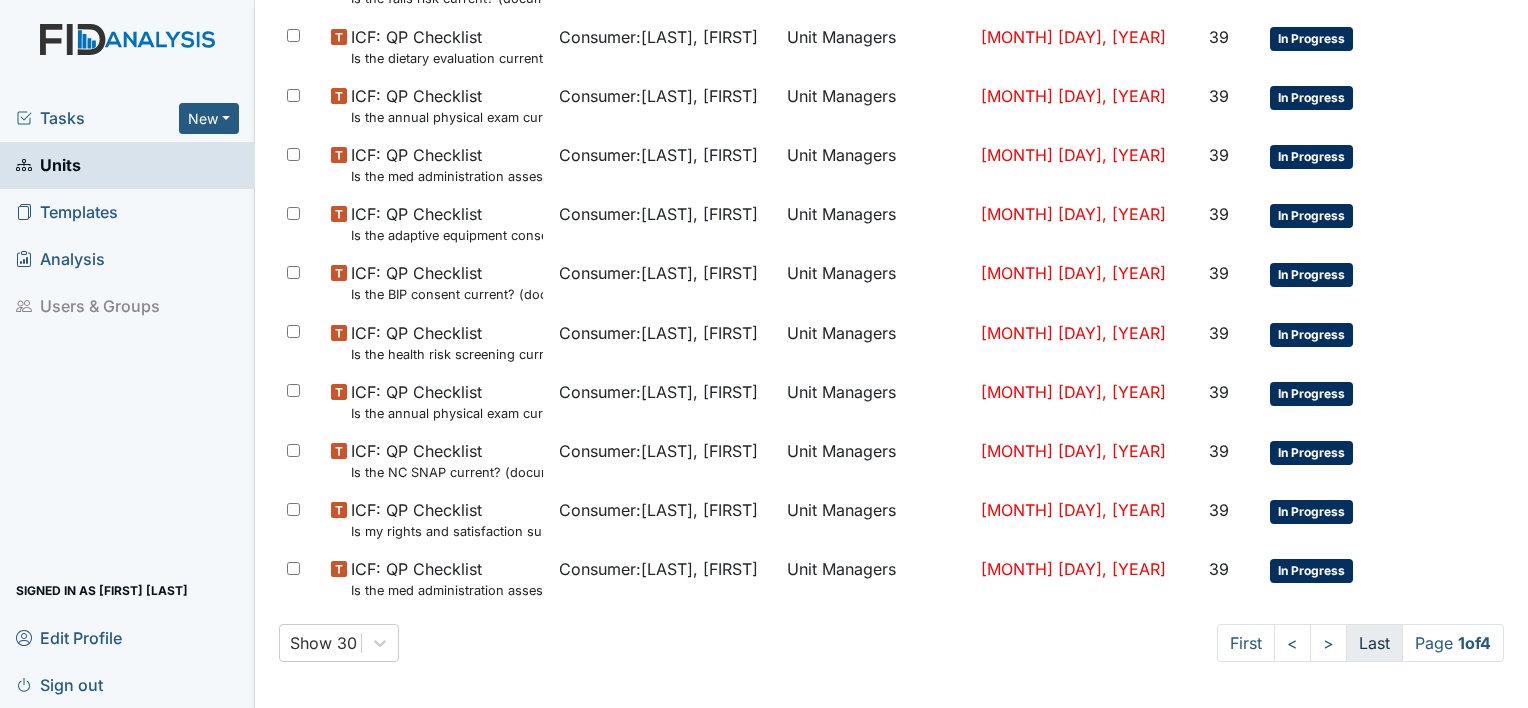 click on "Last" at bounding box center [1374, 643] 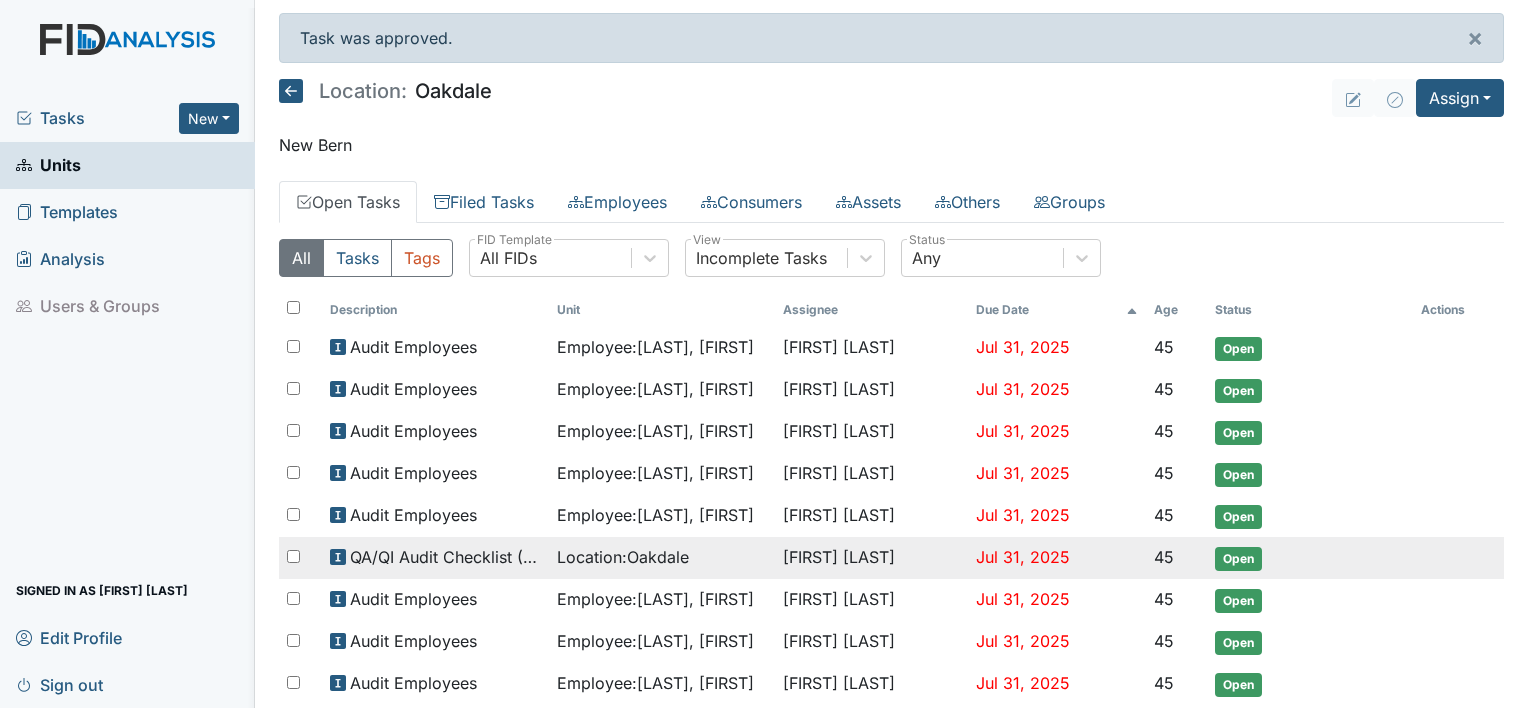 scroll, scrollTop: 0, scrollLeft: 0, axis: both 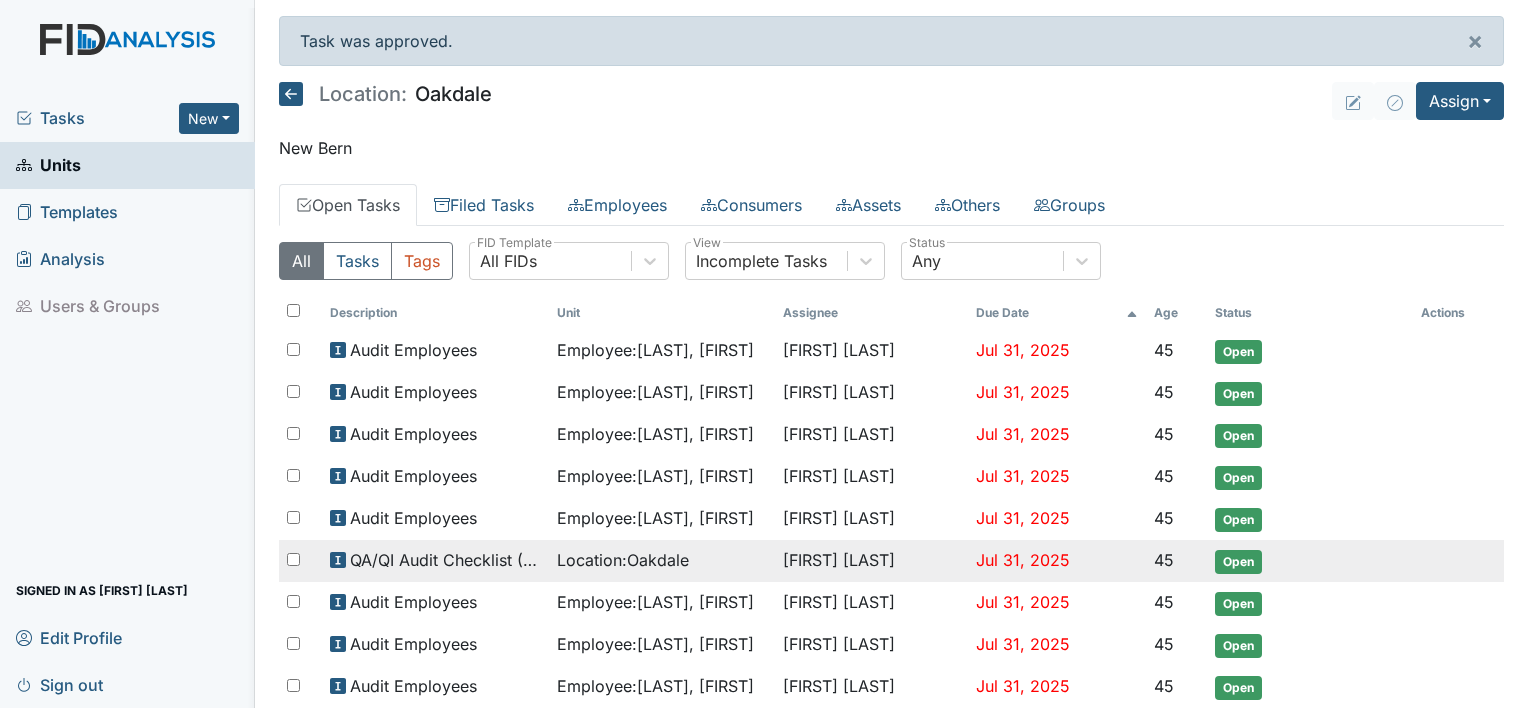 click on "Employee :  Cross, Kenya" at bounding box center [662, 350] 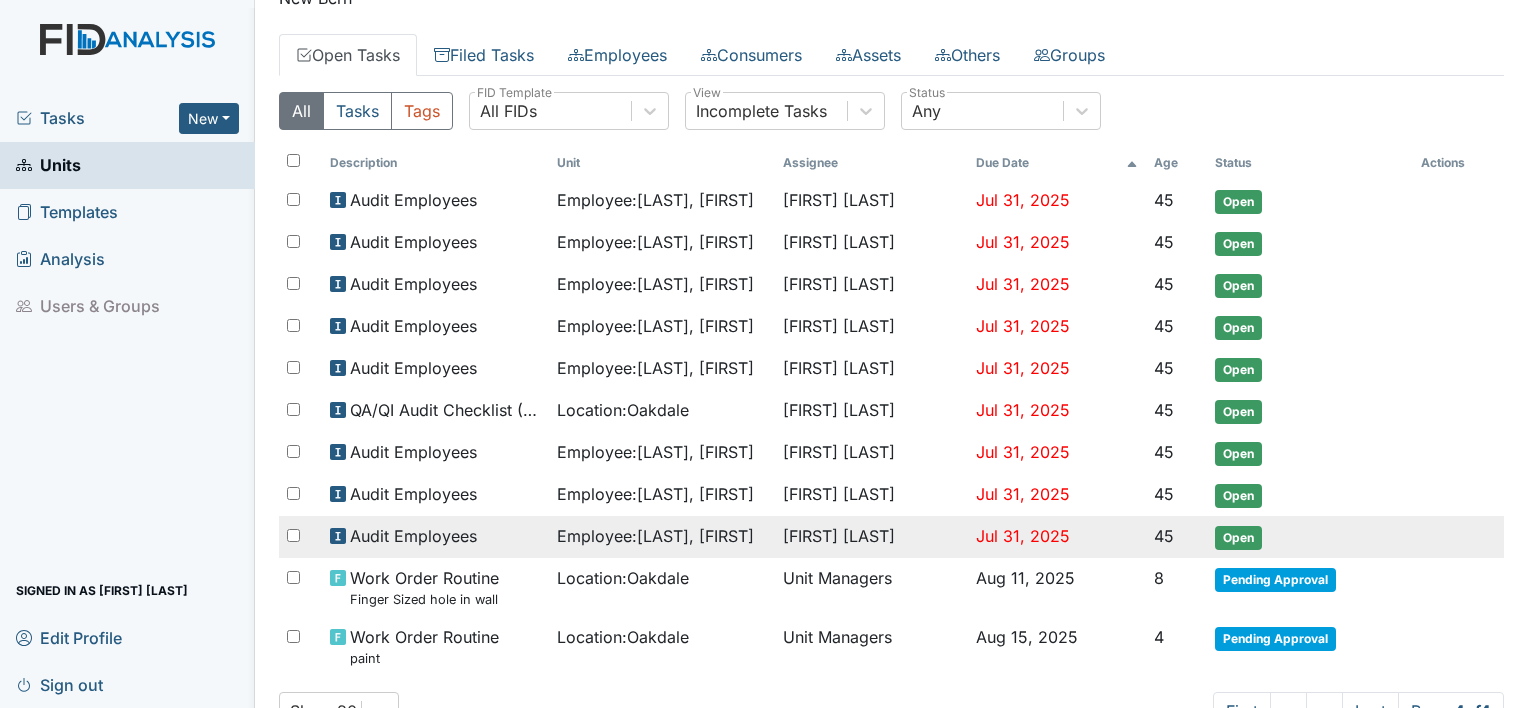 scroll, scrollTop: 212, scrollLeft: 0, axis: vertical 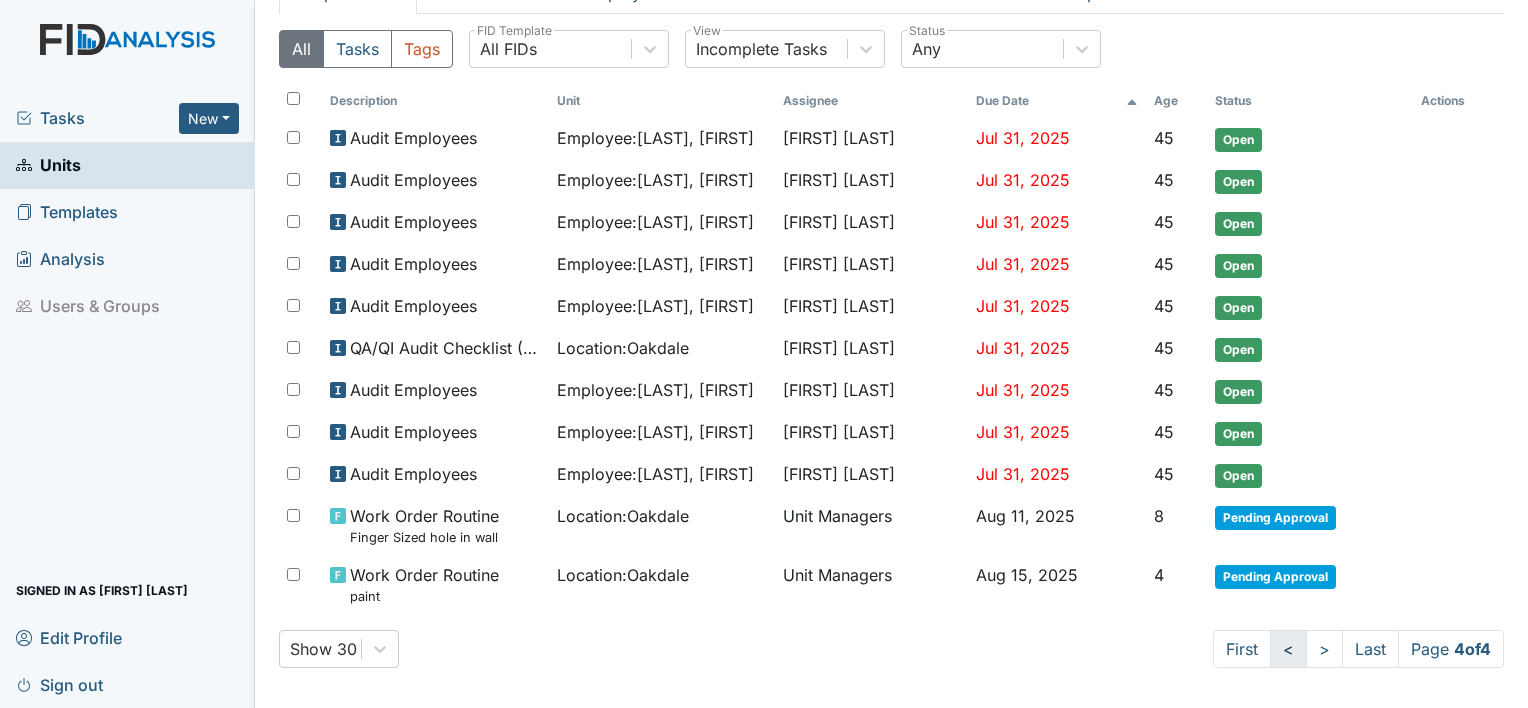 click on "<" at bounding box center [1288, 649] 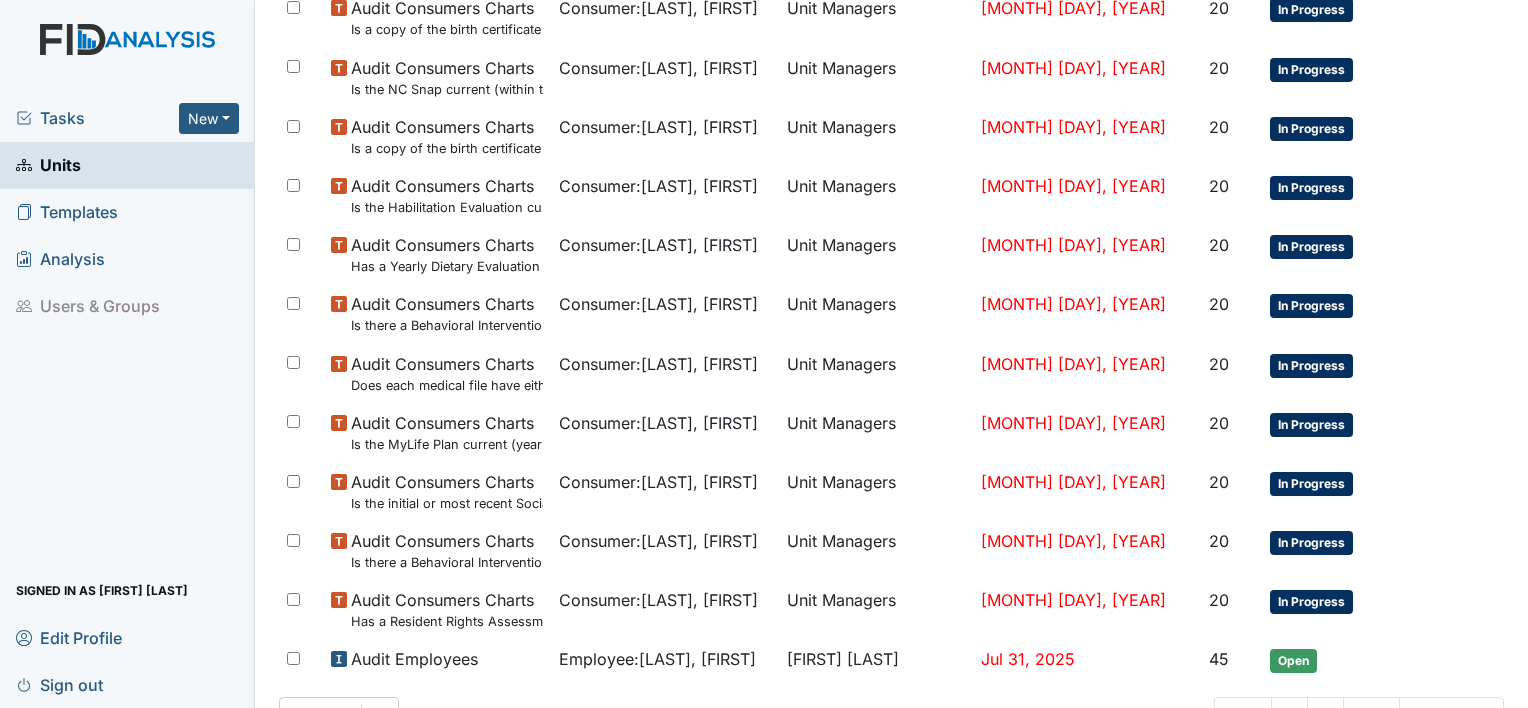 scroll, scrollTop: 1480, scrollLeft: 0, axis: vertical 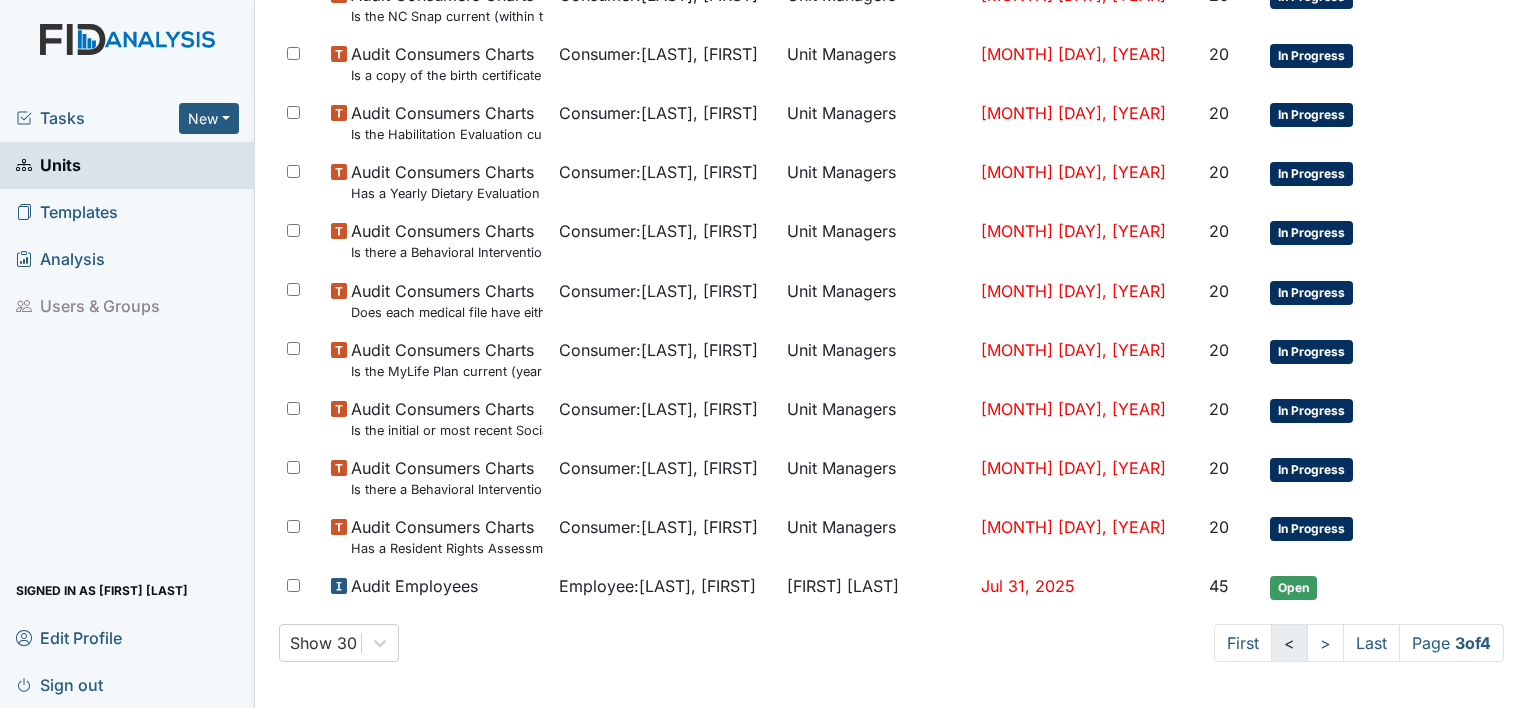 click on "<" at bounding box center (1289, 643) 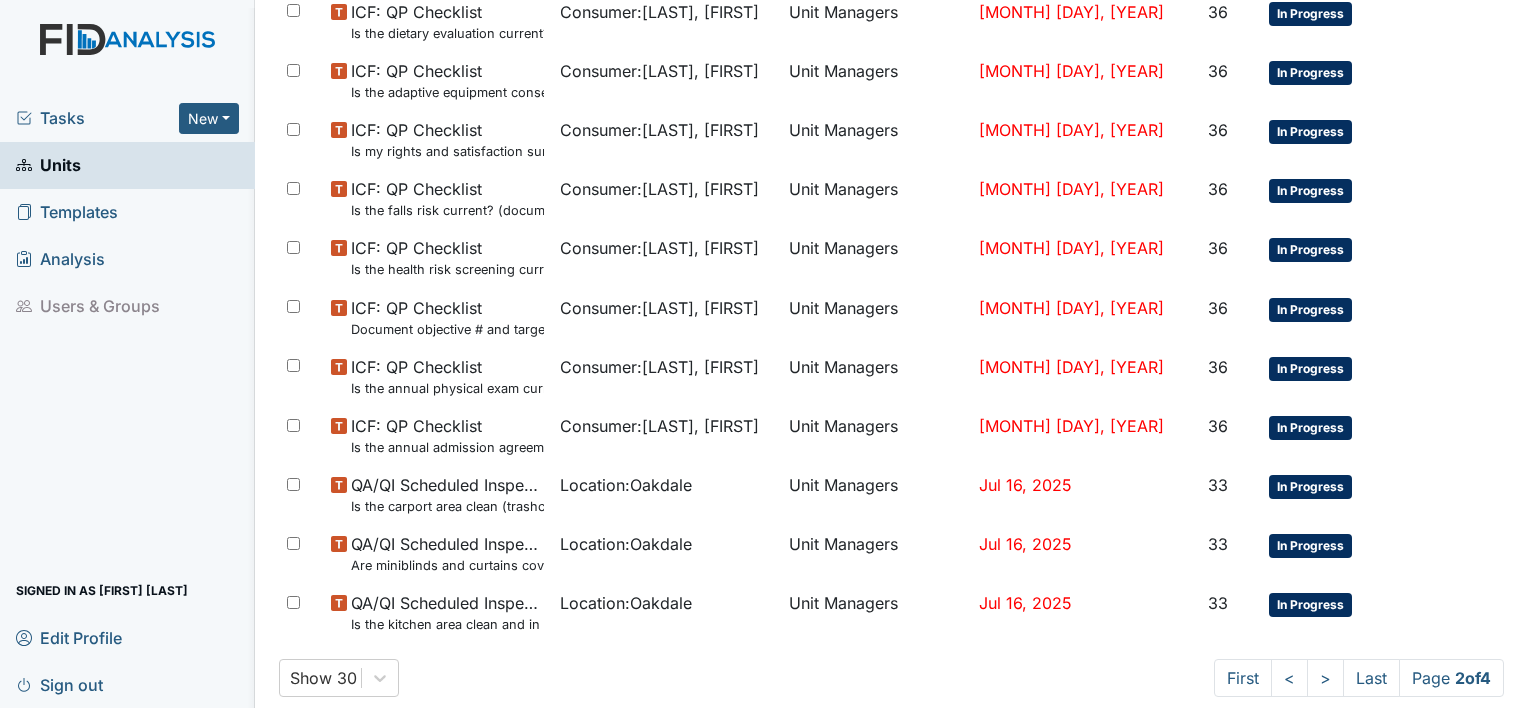 scroll, scrollTop: 1499, scrollLeft: 0, axis: vertical 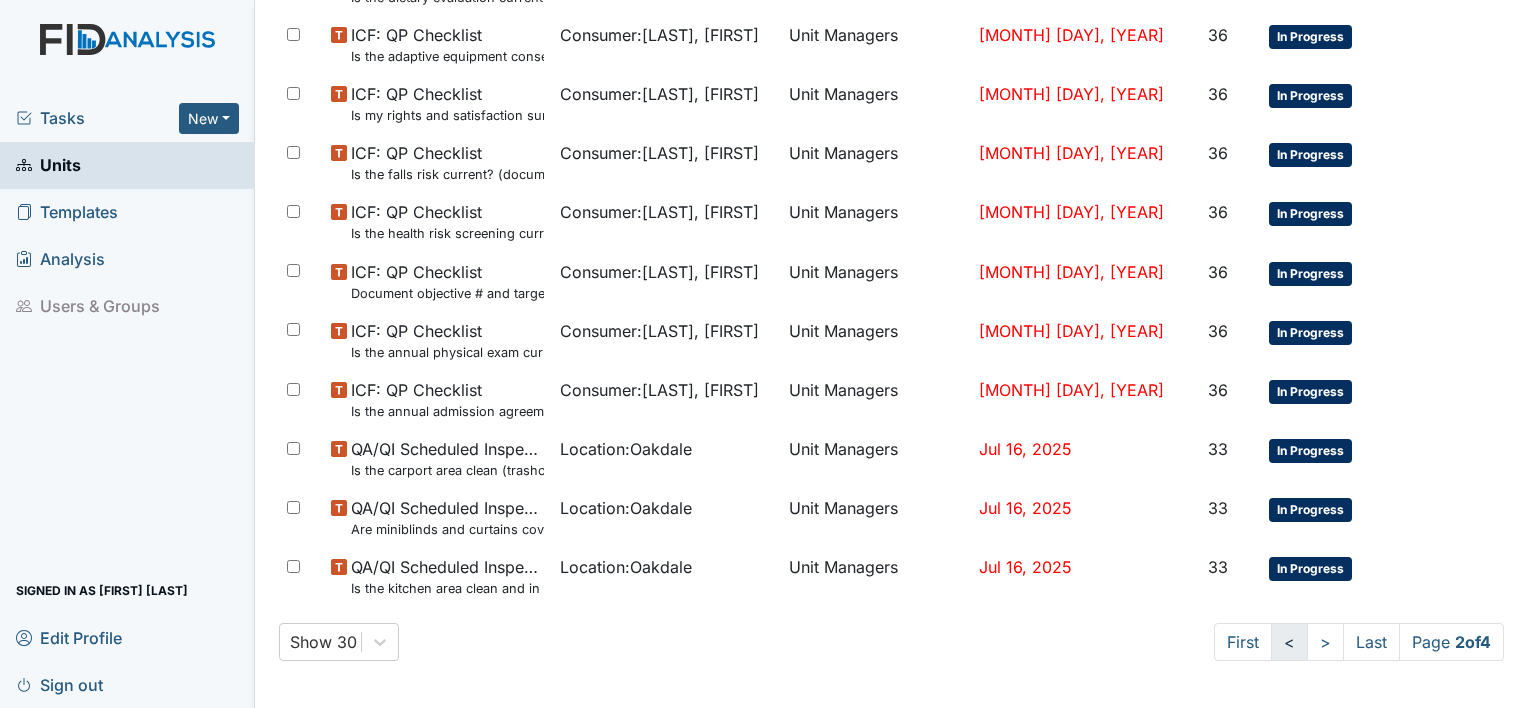 click on "<" at bounding box center (1289, 642) 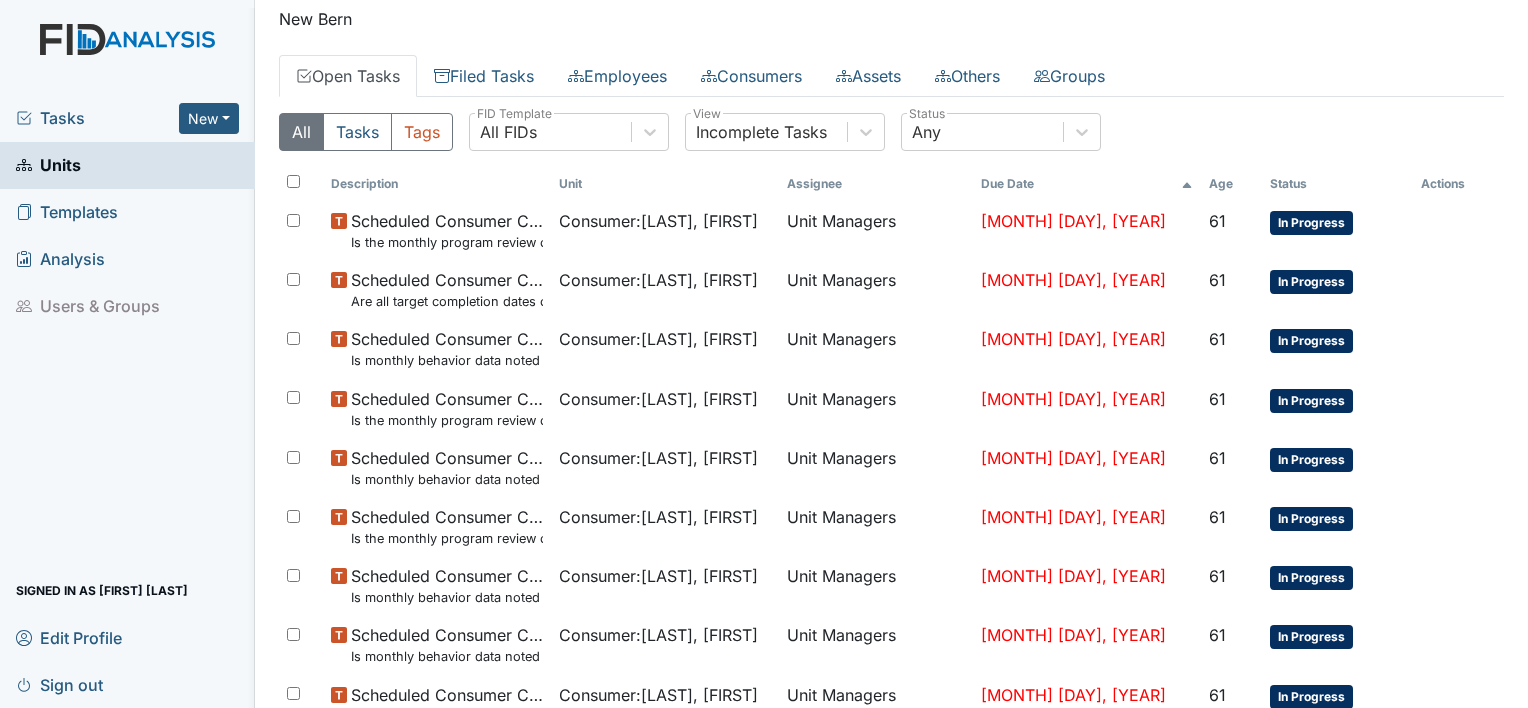 scroll, scrollTop: 0, scrollLeft: 0, axis: both 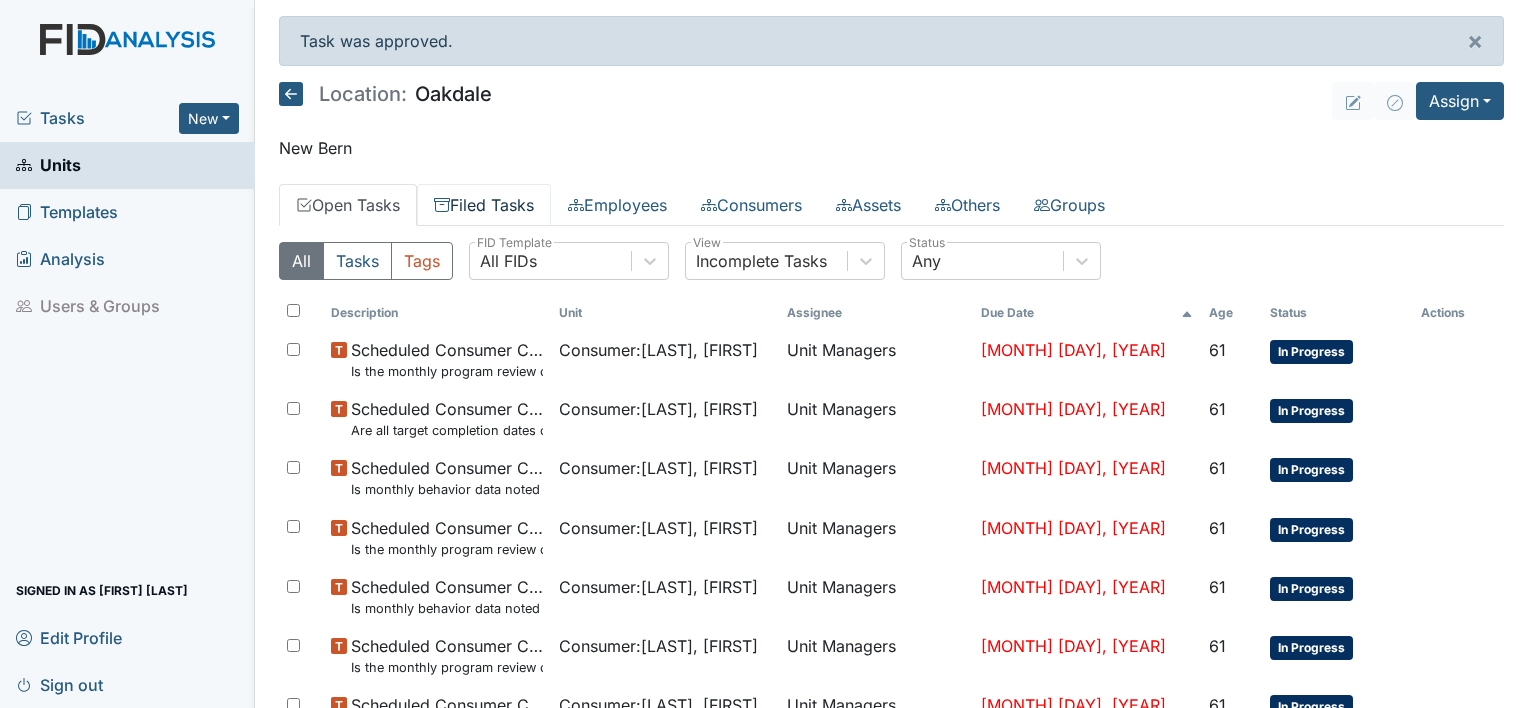 click on "Filed Tasks" at bounding box center [484, 205] 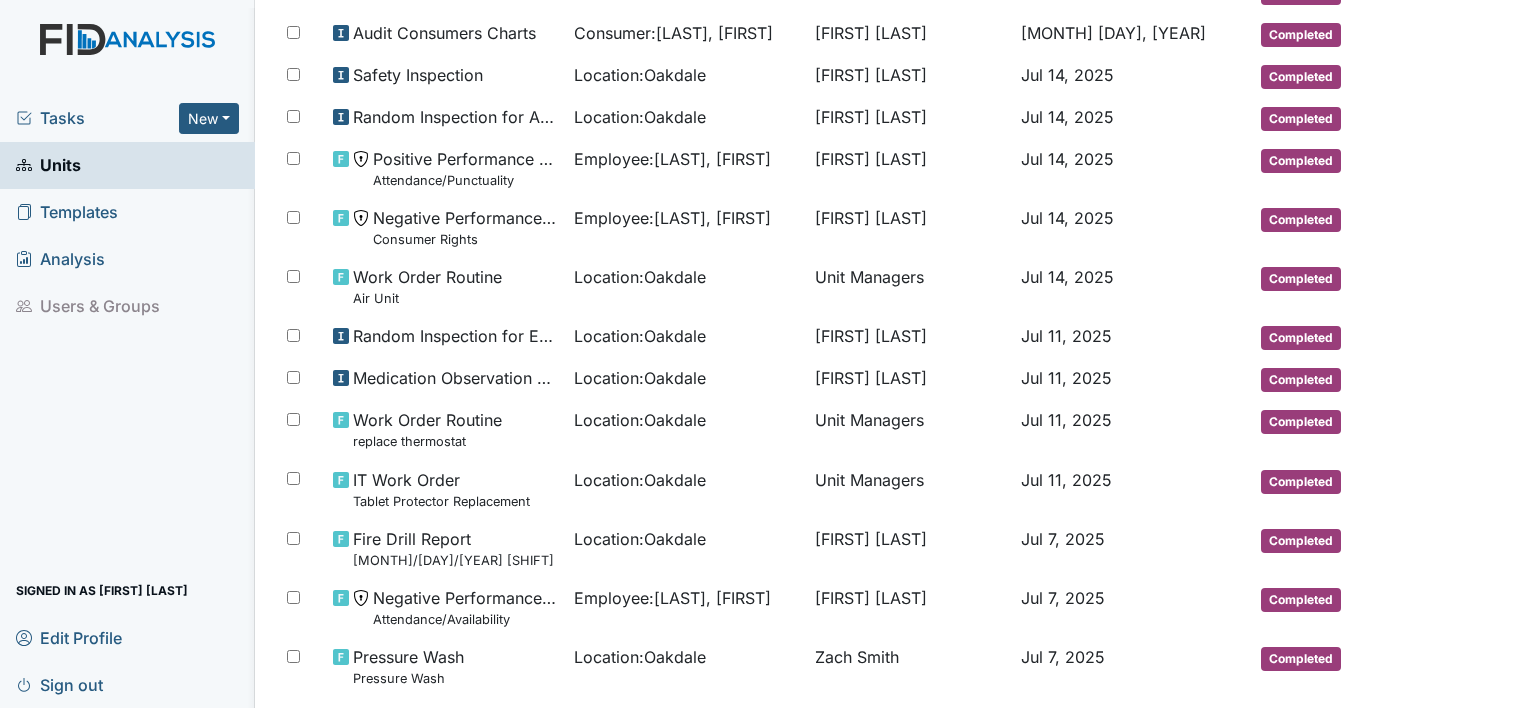 scroll, scrollTop: 1283, scrollLeft: 0, axis: vertical 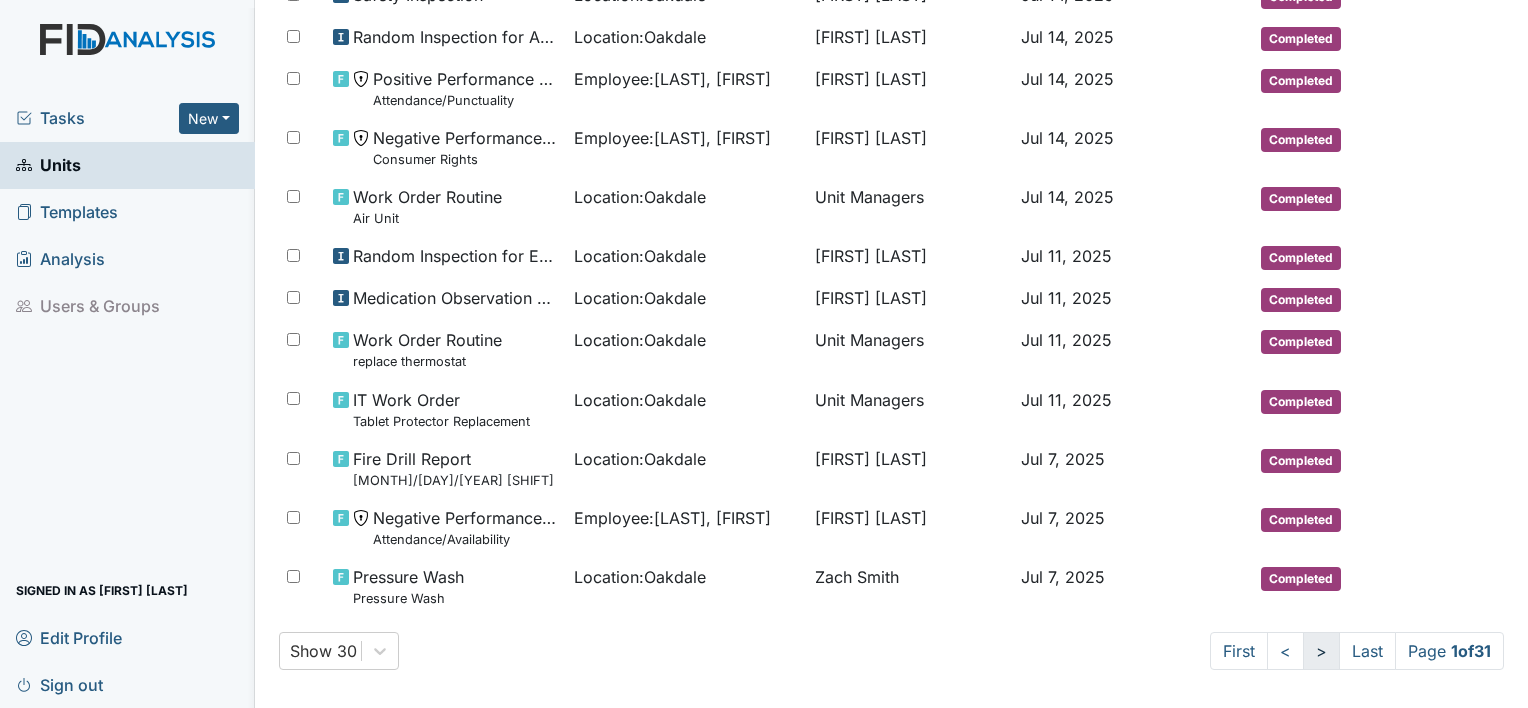 click on ">" at bounding box center [1321, 651] 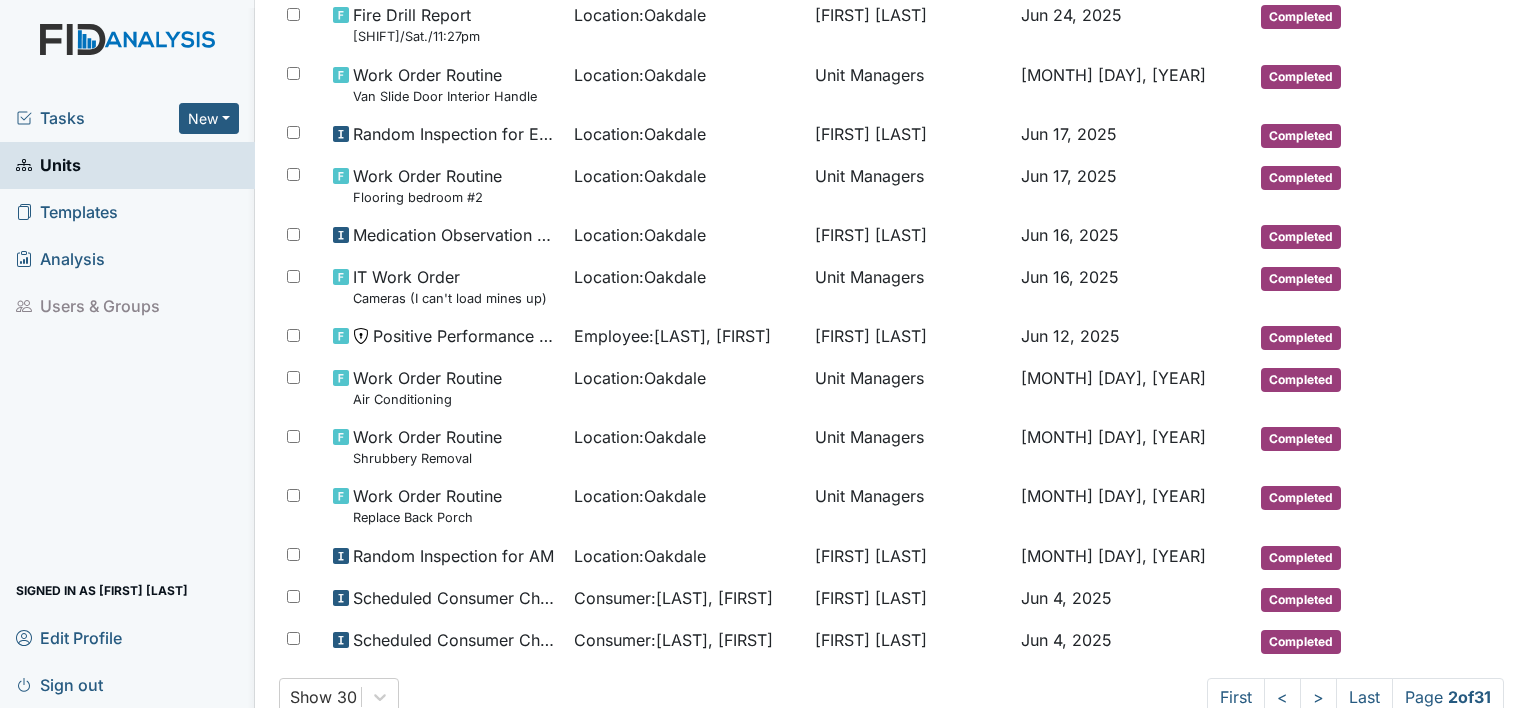 scroll, scrollTop: 1211, scrollLeft: 0, axis: vertical 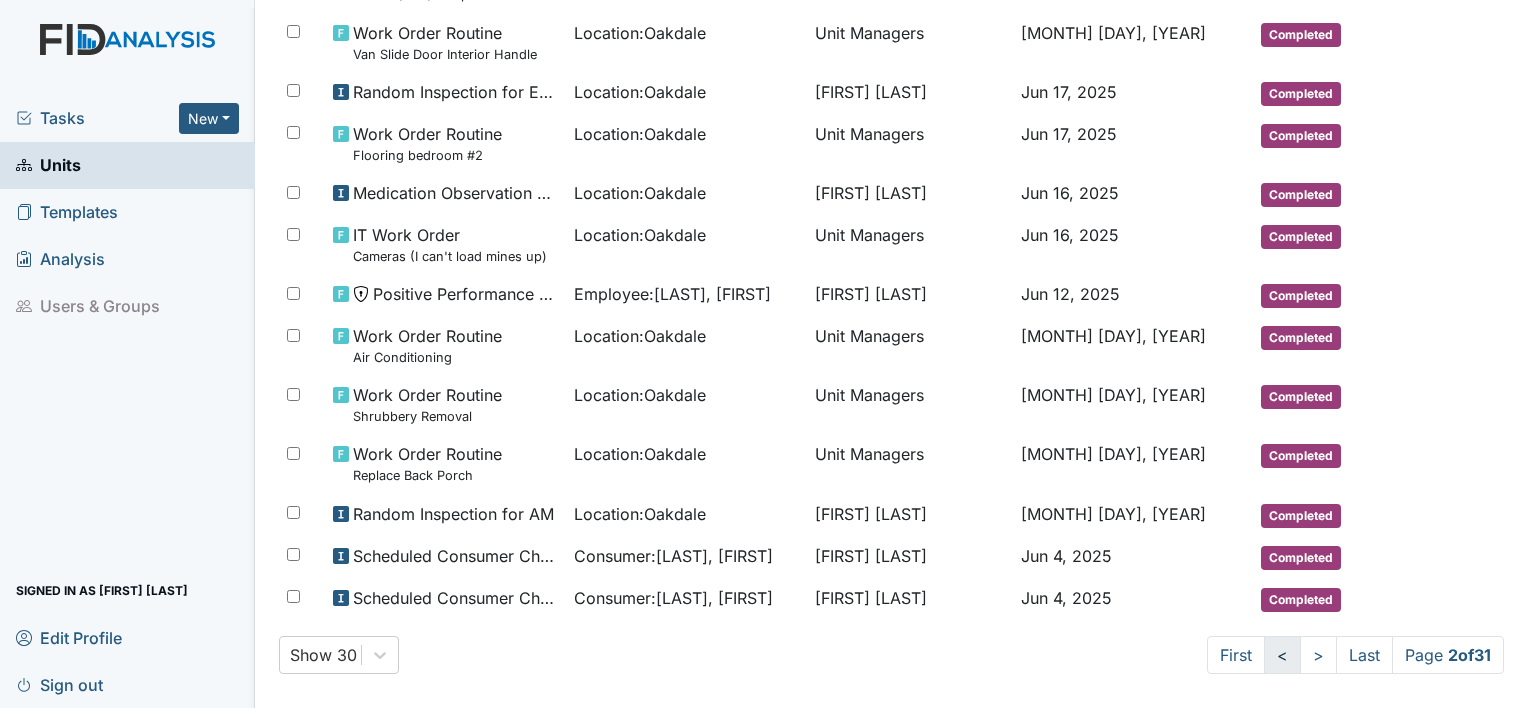 click on "<" at bounding box center (1282, 655) 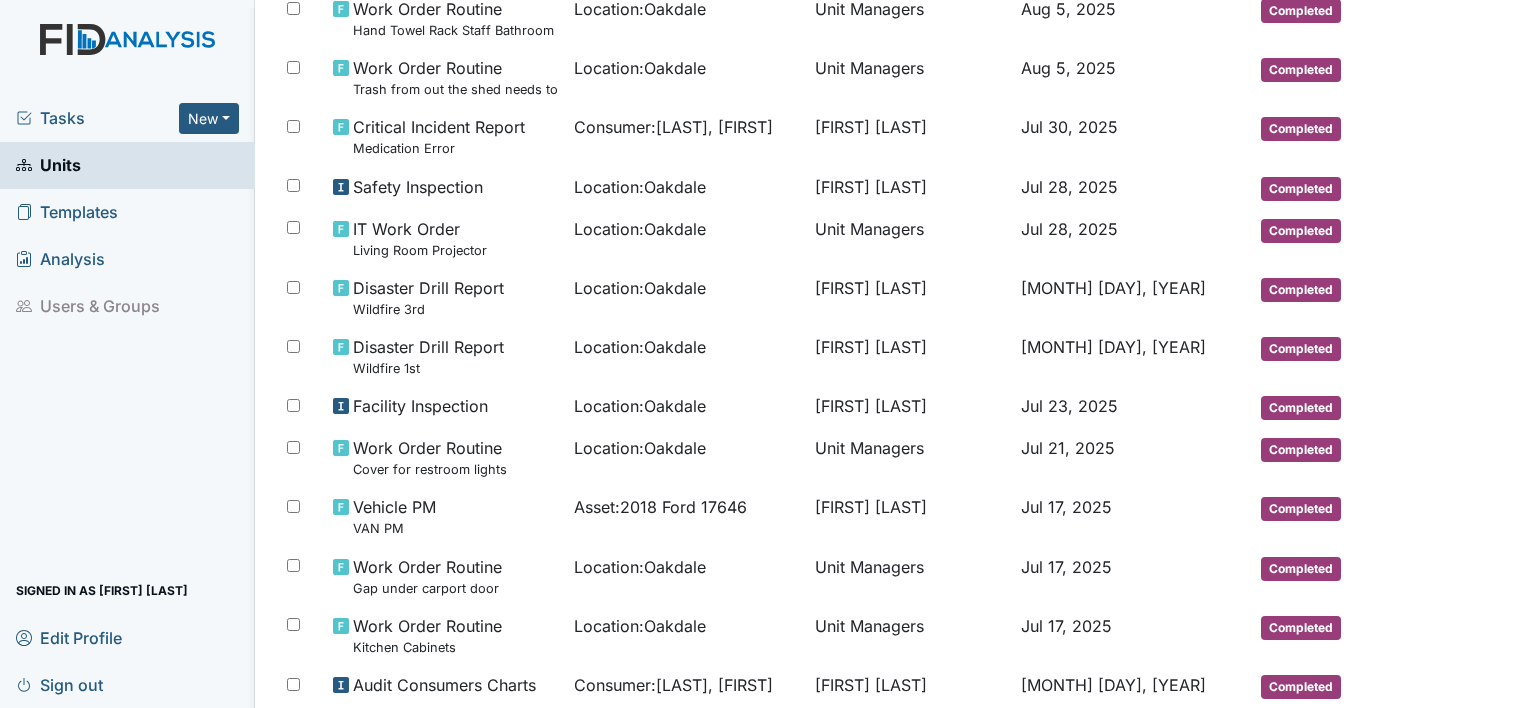 scroll, scrollTop: 348, scrollLeft: 0, axis: vertical 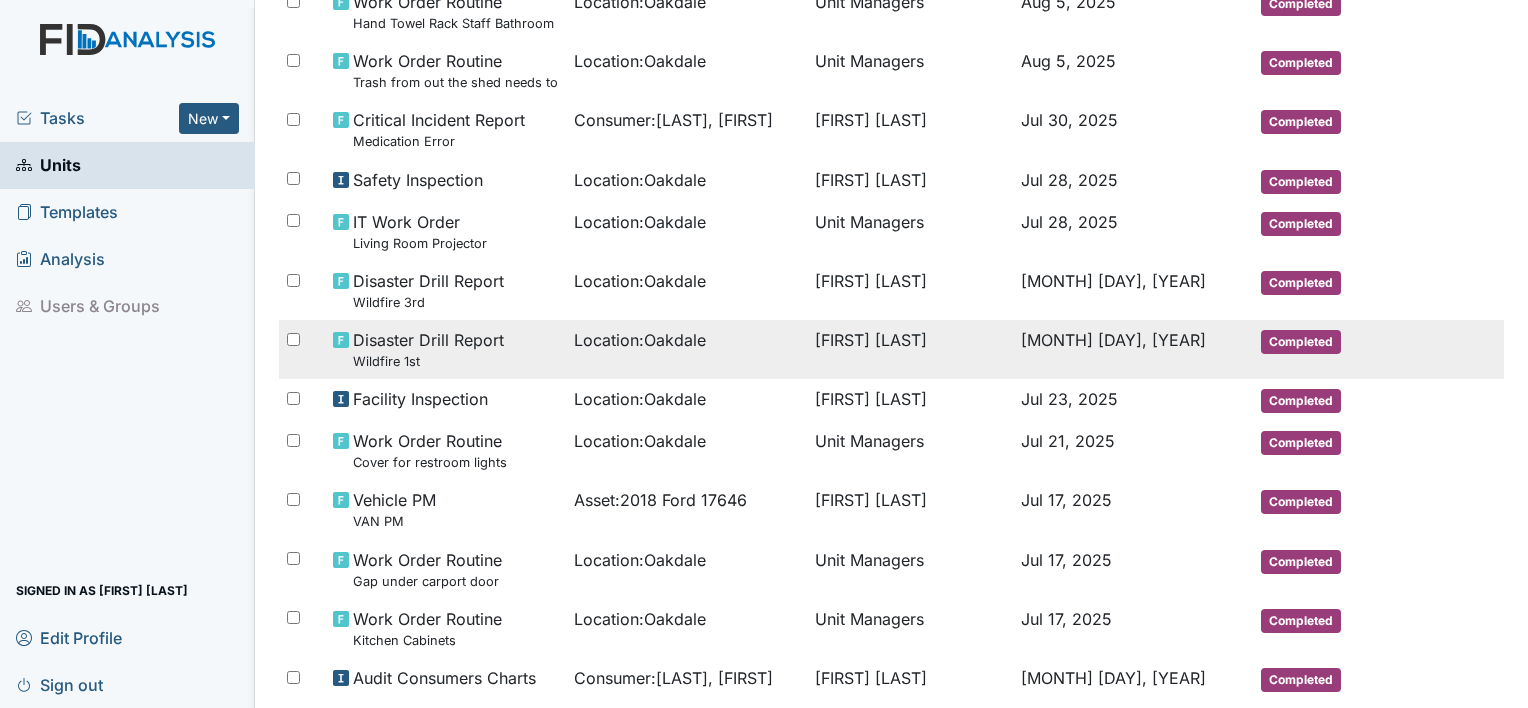 click on "Wildfire 1st" at bounding box center [428, 361] 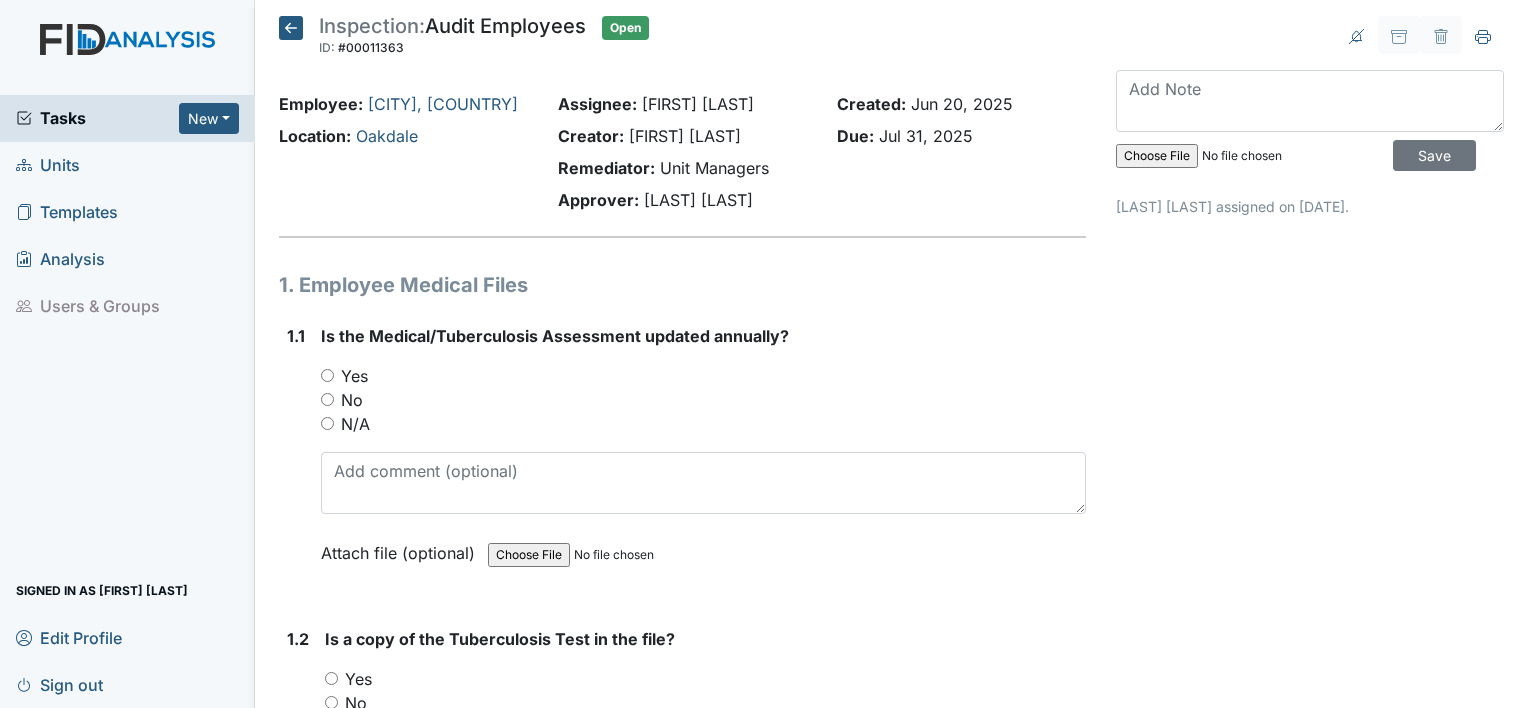 scroll, scrollTop: 0, scrollLeft: 0, axis: both 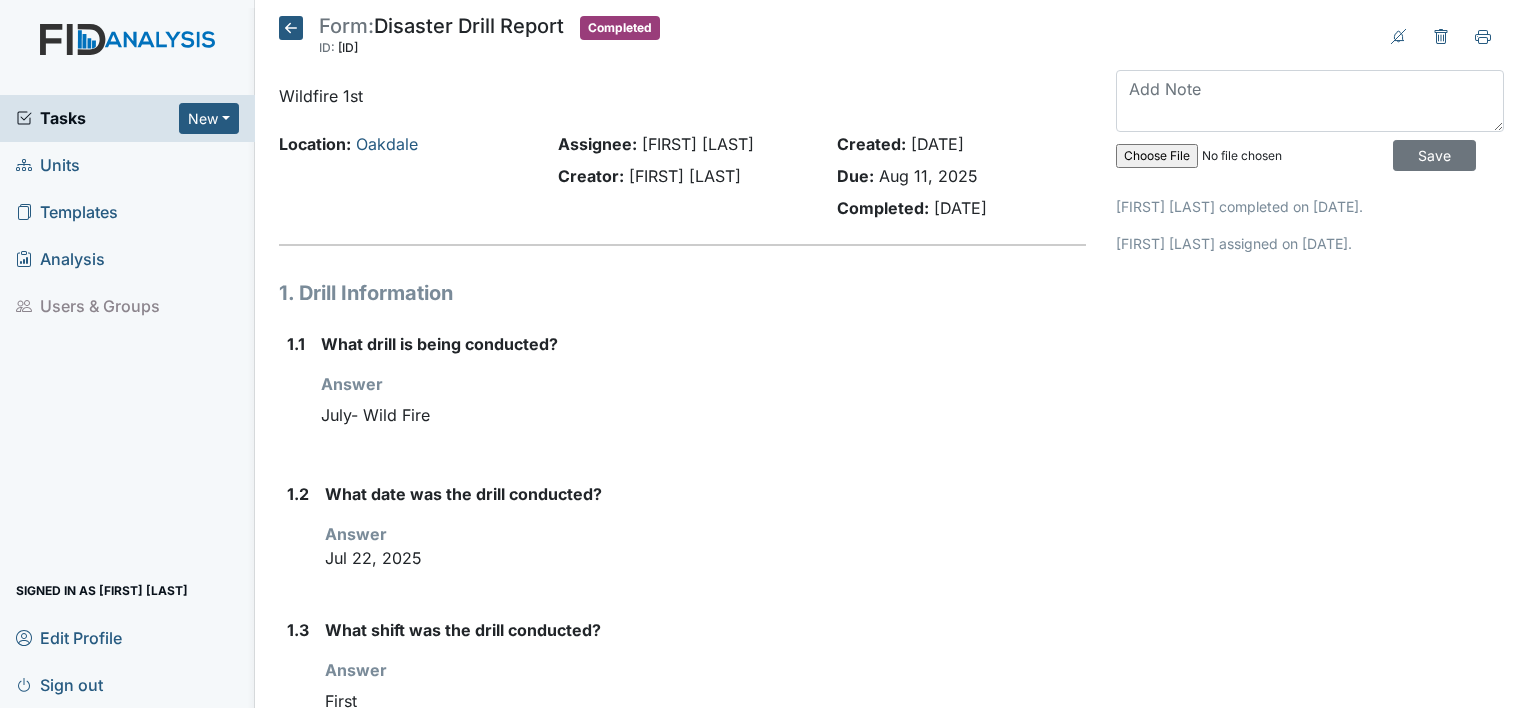click 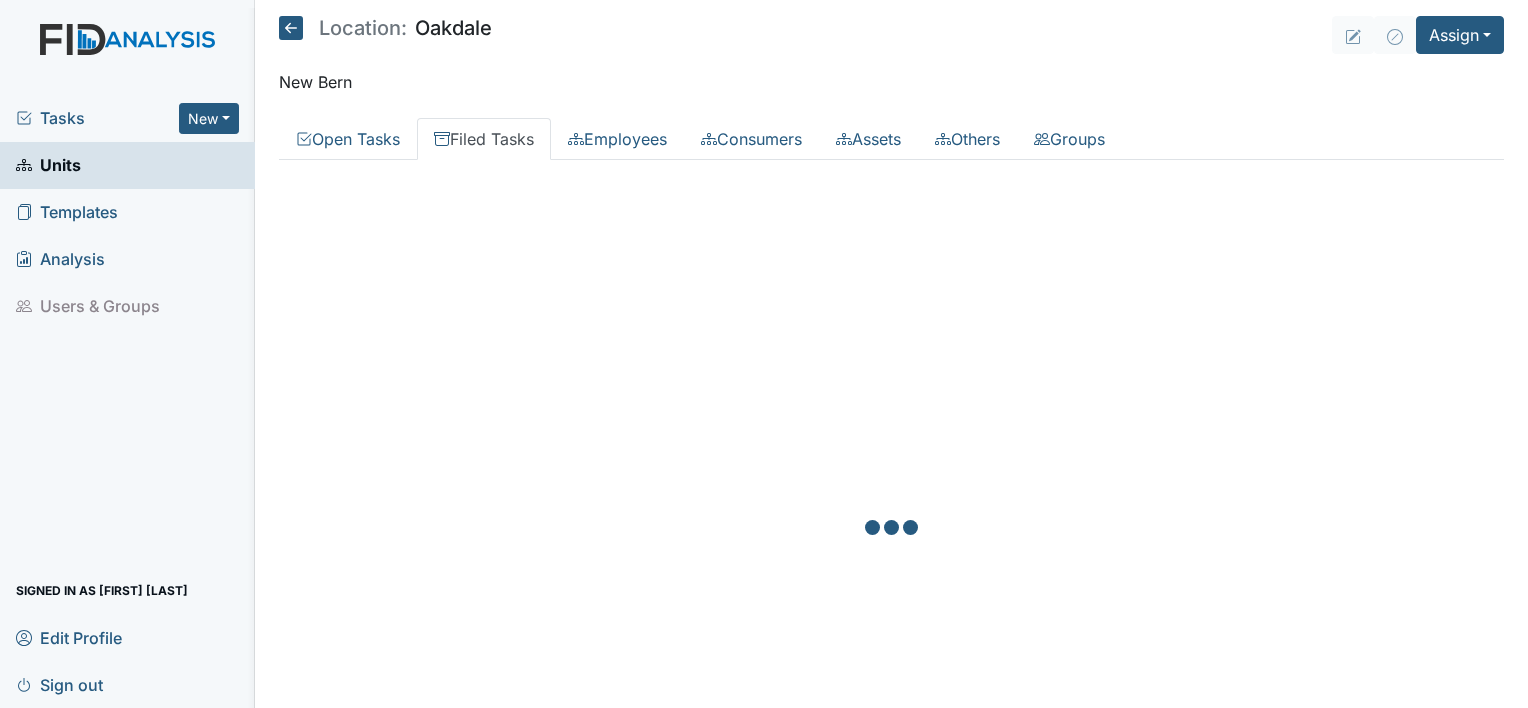 scroll, scrollTop: 0, scrollLeft: 0, axis: both 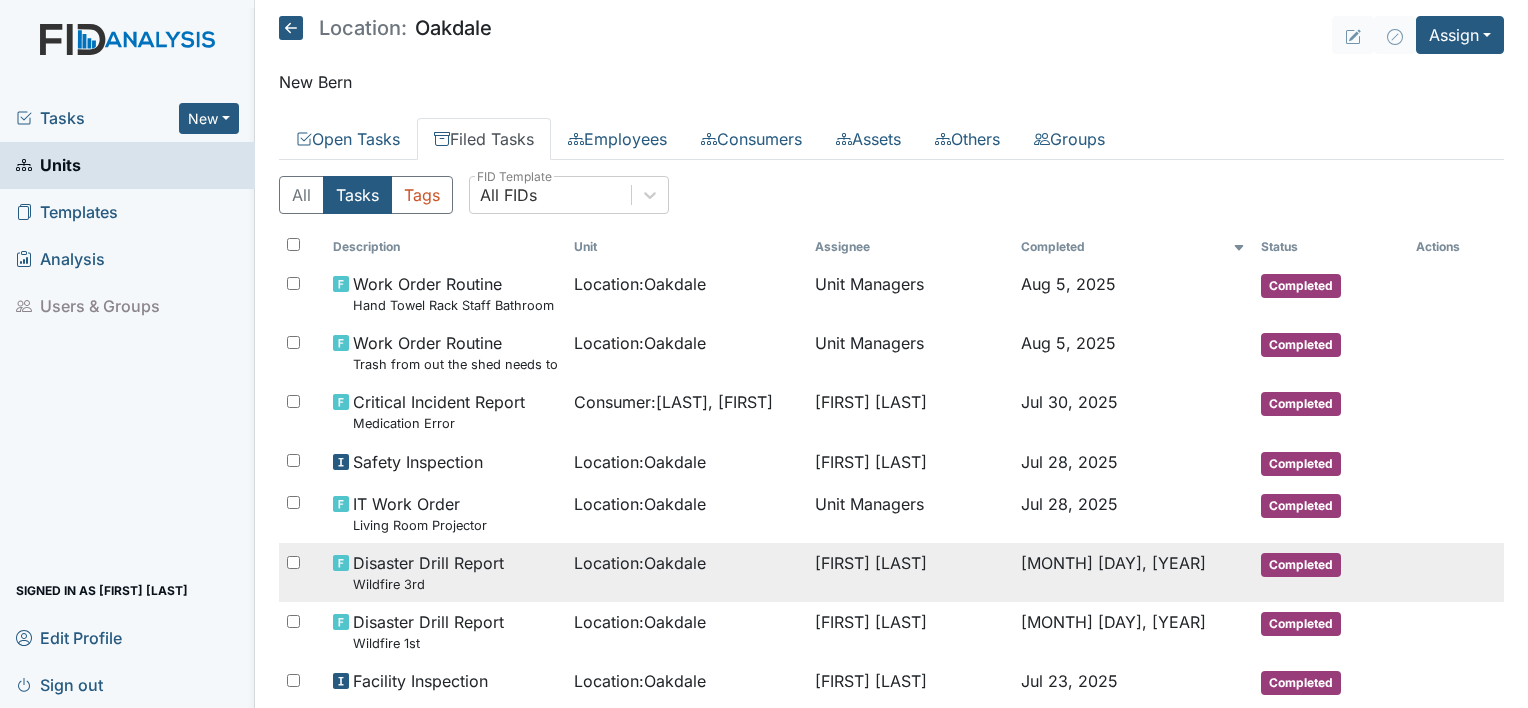 click on "Wildfire 3rd" at bounding box center [428, 584] 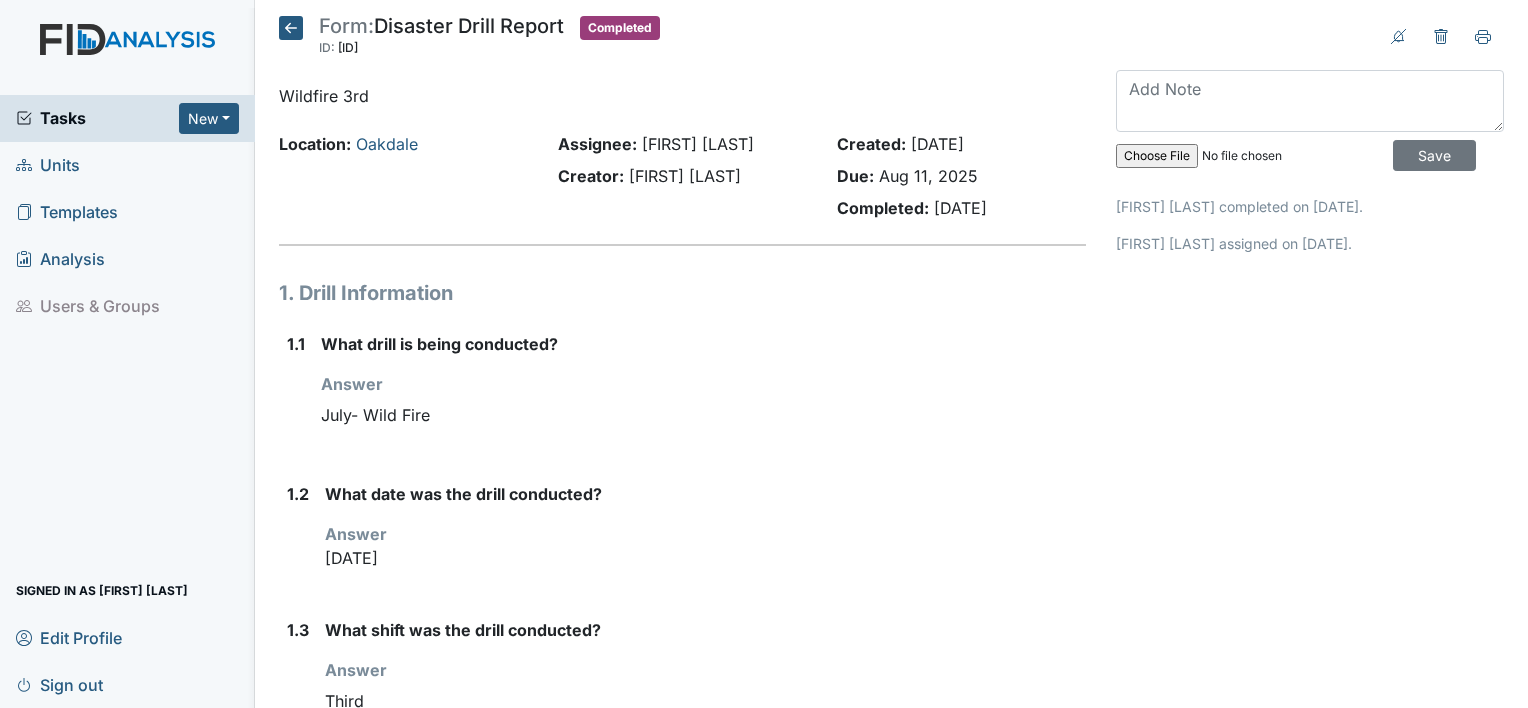 scroll, scrollTop: 0, scrollLeft: 0, axis: both 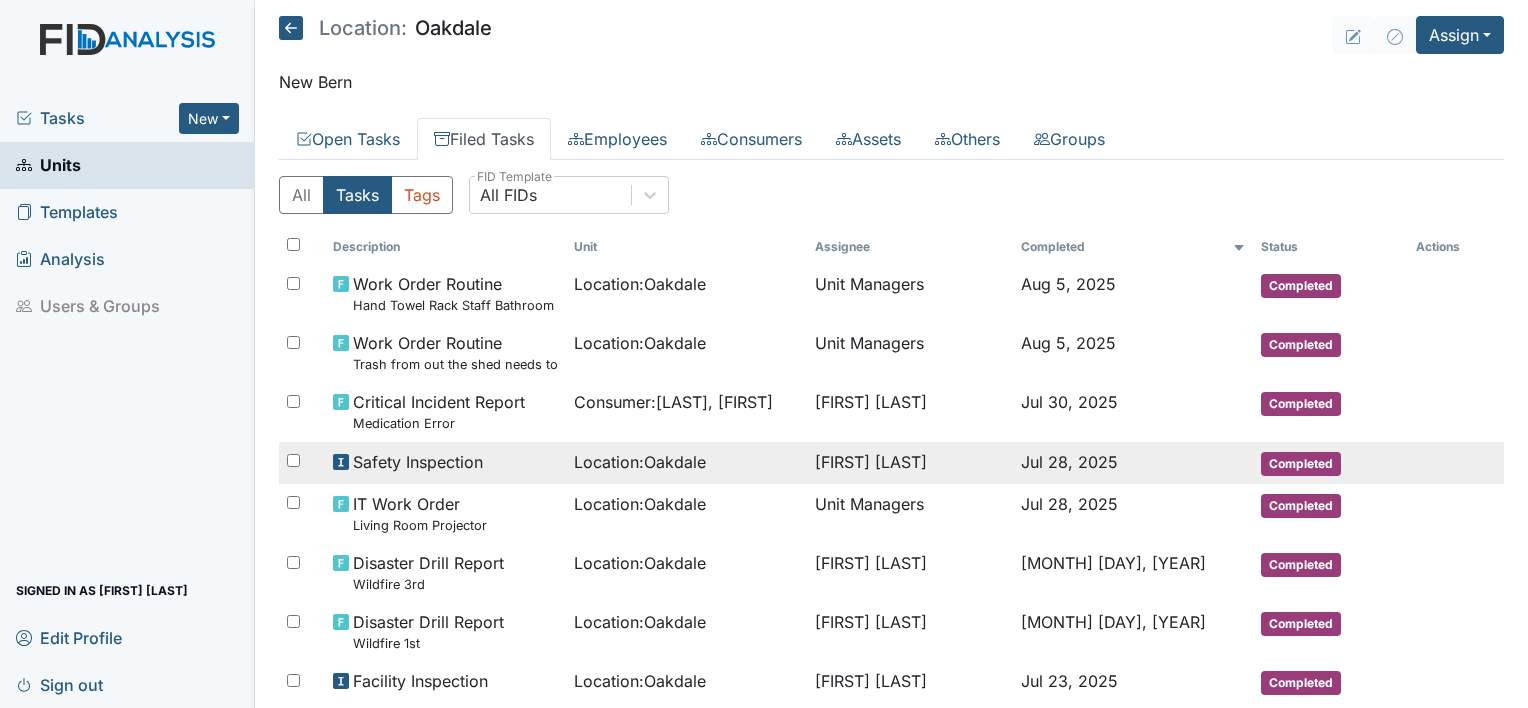 click on "Safety Inspection" at bounding box center (418, 462) 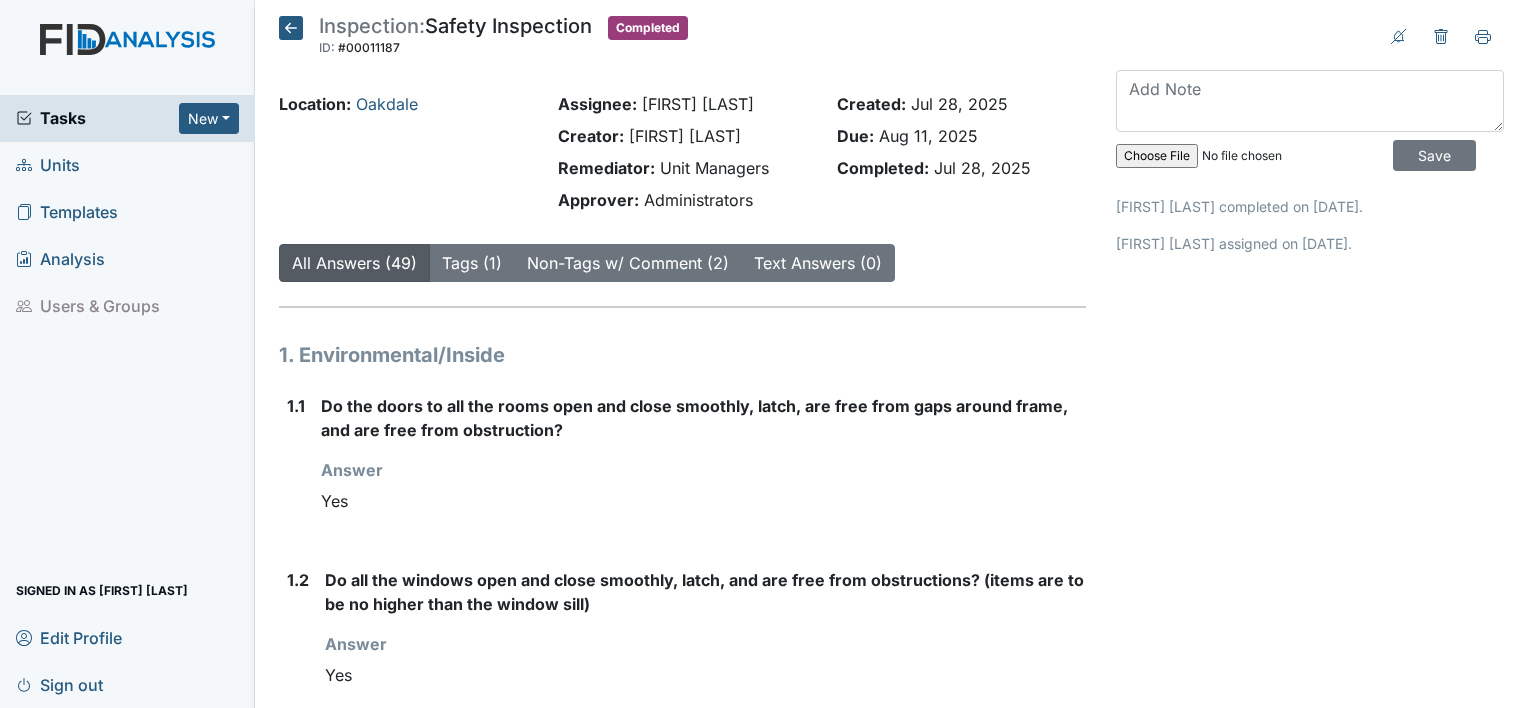 scroll, scrollTop: 0, scrollLeft: 0, axis: both 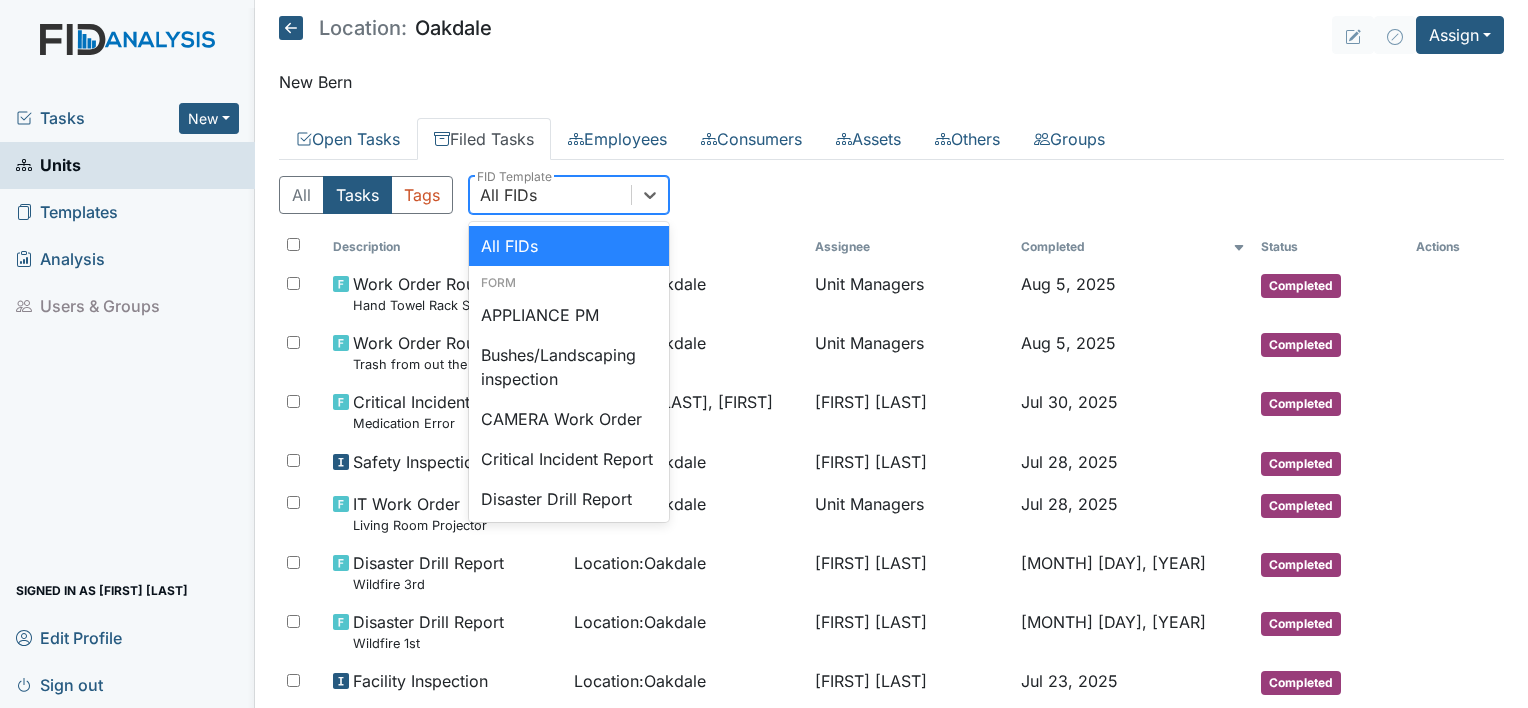 click on "All FIDs" at bounding box center (550, 195) 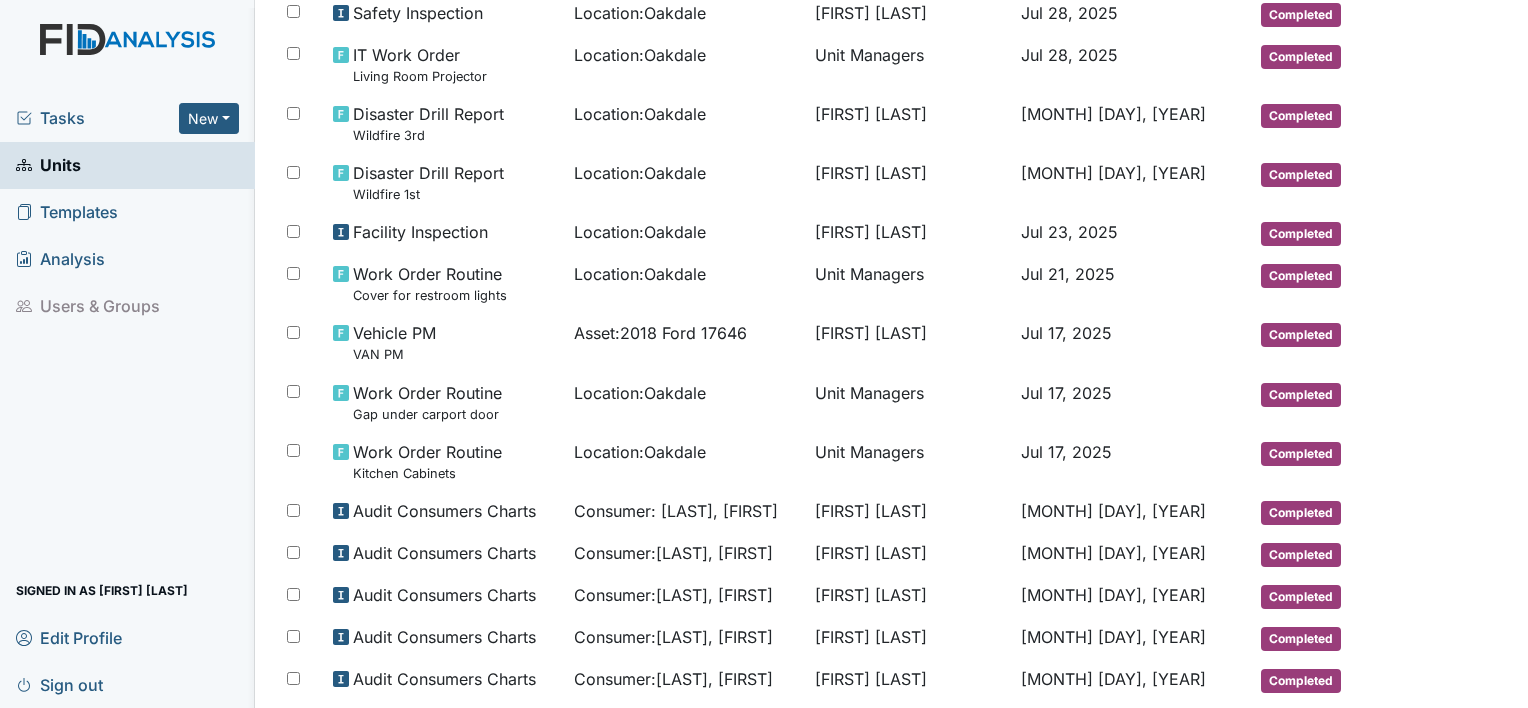 scroll, scrollTop: 0, scrollLeft: 0, axis: both 